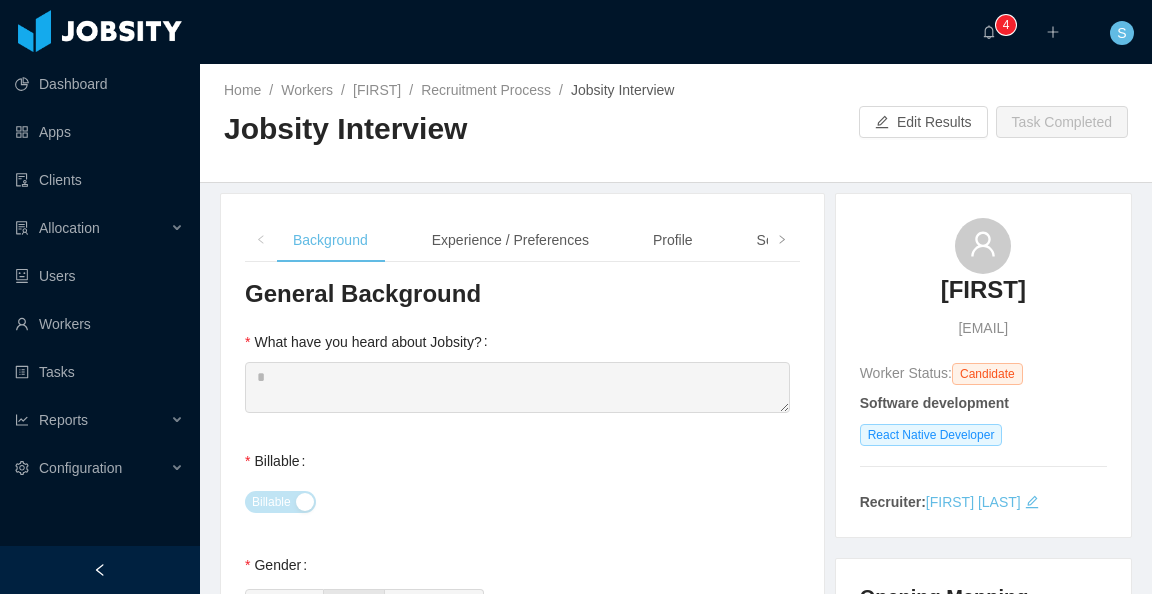 type 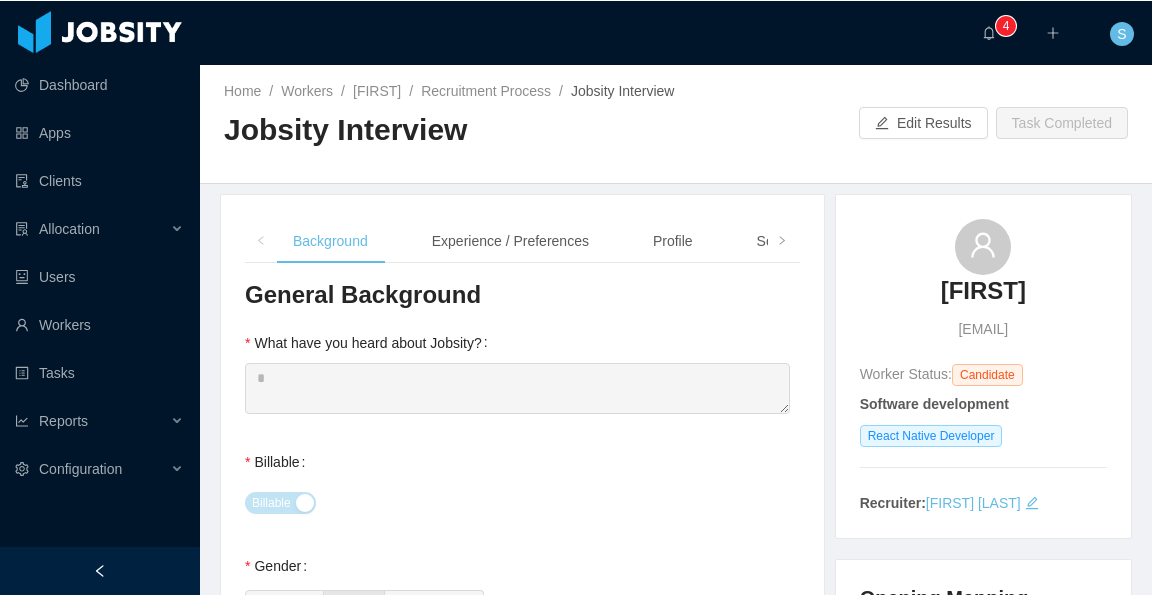scroll, scrollTop: 0, scrollLeft: 0, axis: both 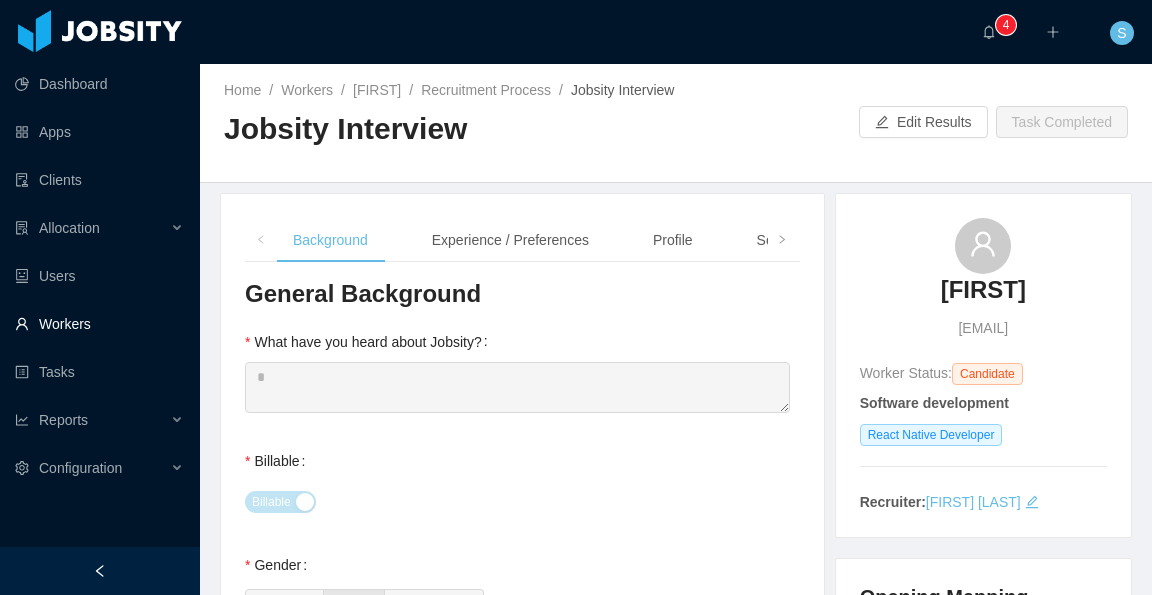 click on "Workers" at bounding box center (99, 324) 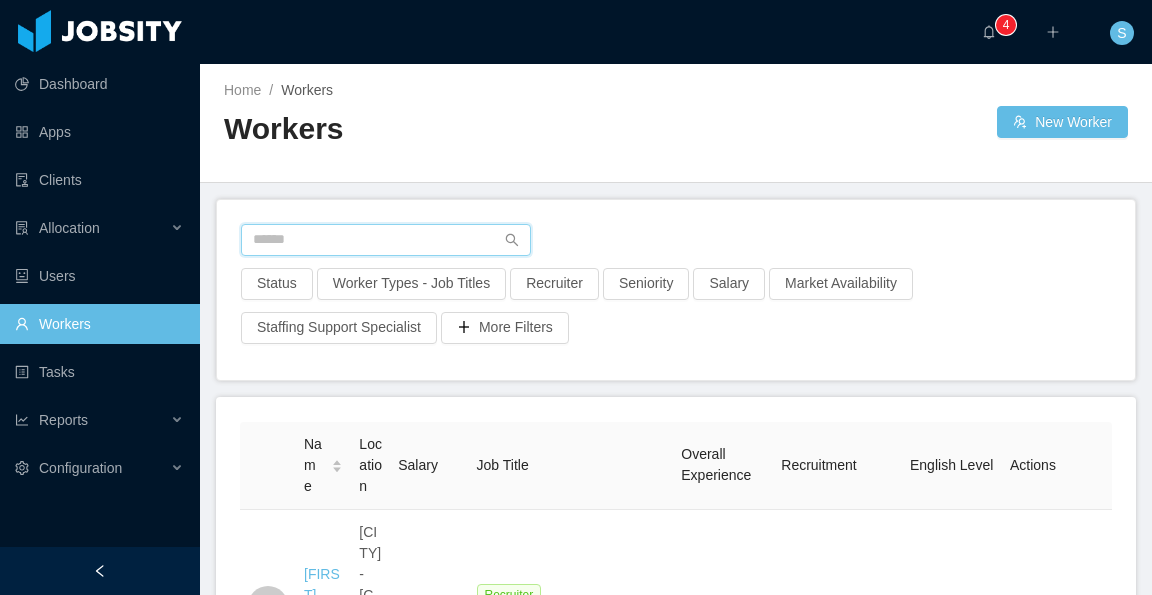 click at bounding box center (386, 240) 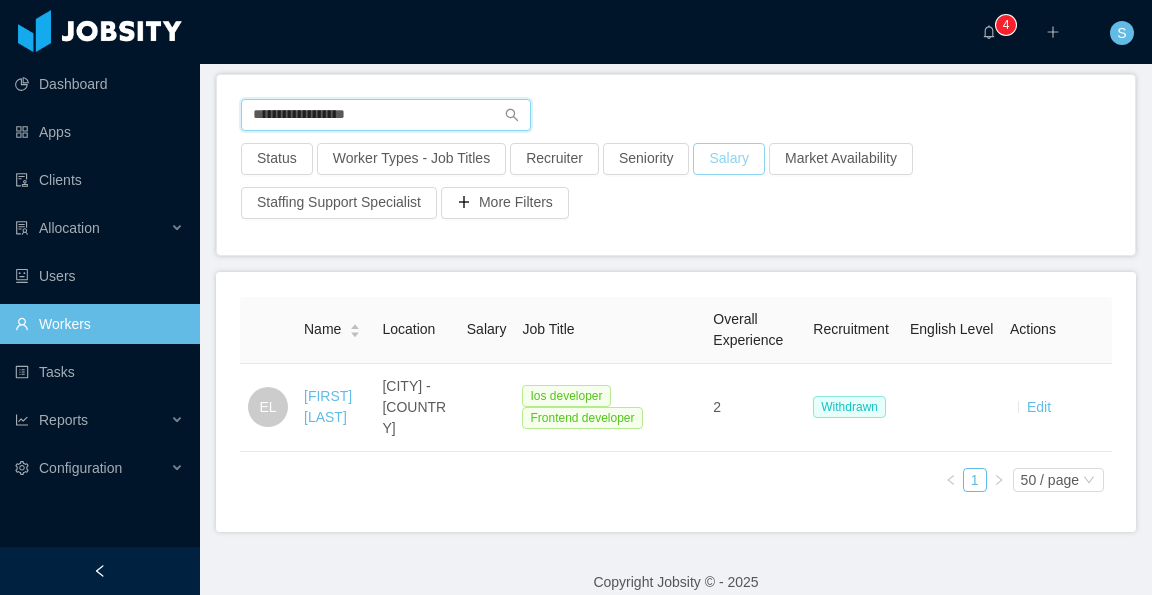 scroll, scrollTop: 161, scrollLeft: 0, axis: vertical 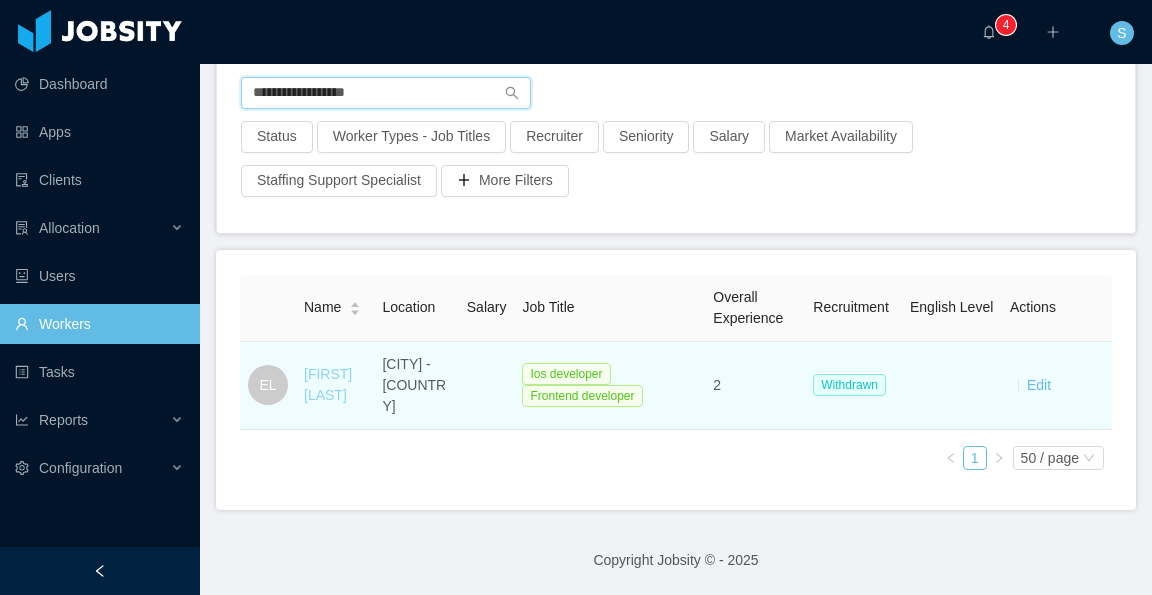 type on "**********" 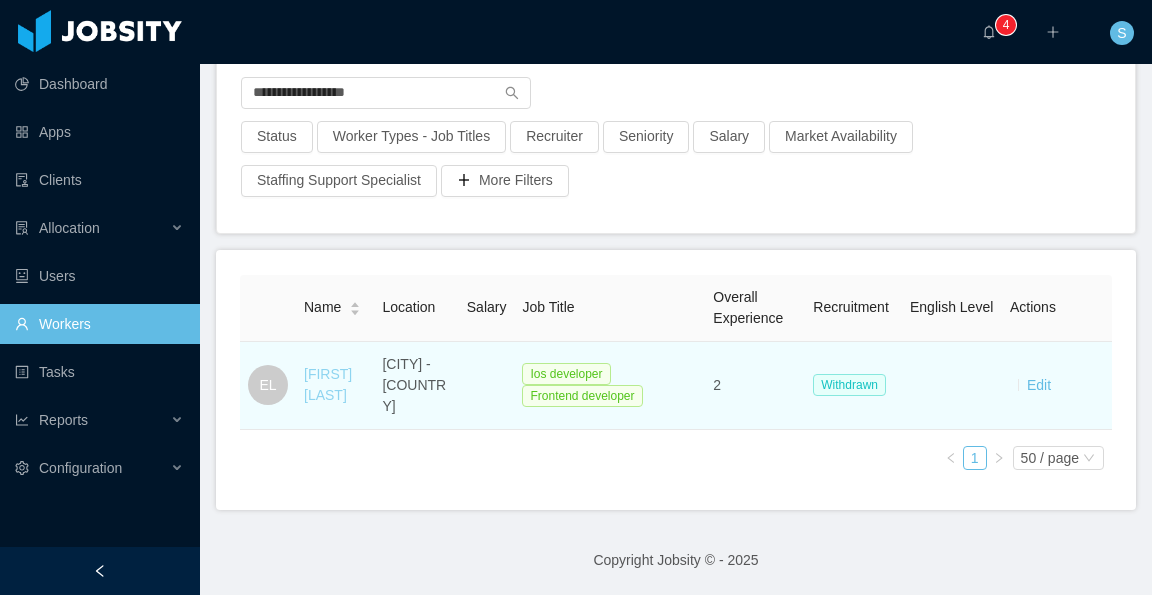 click on "Edwy Lugo" at bounding box center (328, 384) 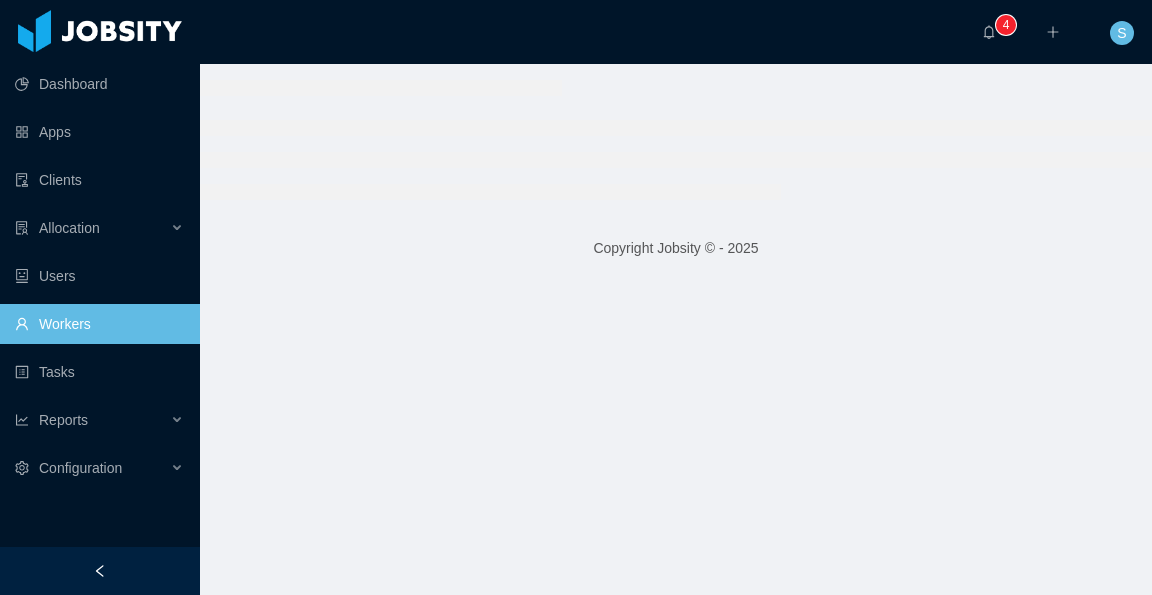 scroll, scrollTop: 0, scrollLeft: 0, axis: both 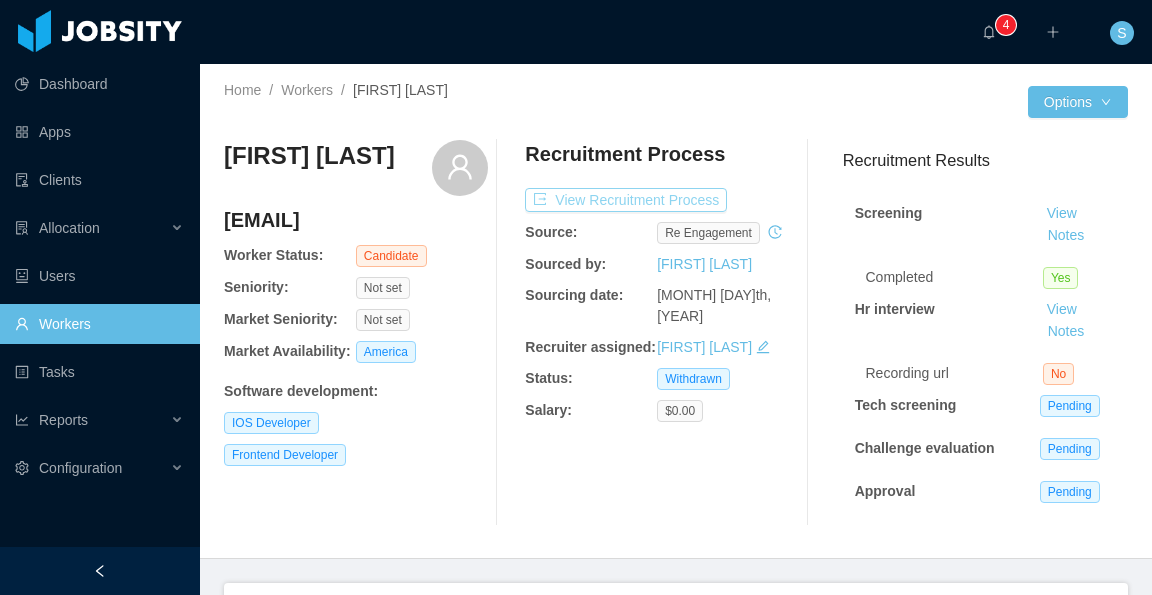 click on "View Recruitment Process" at bounding box center [626, 200] 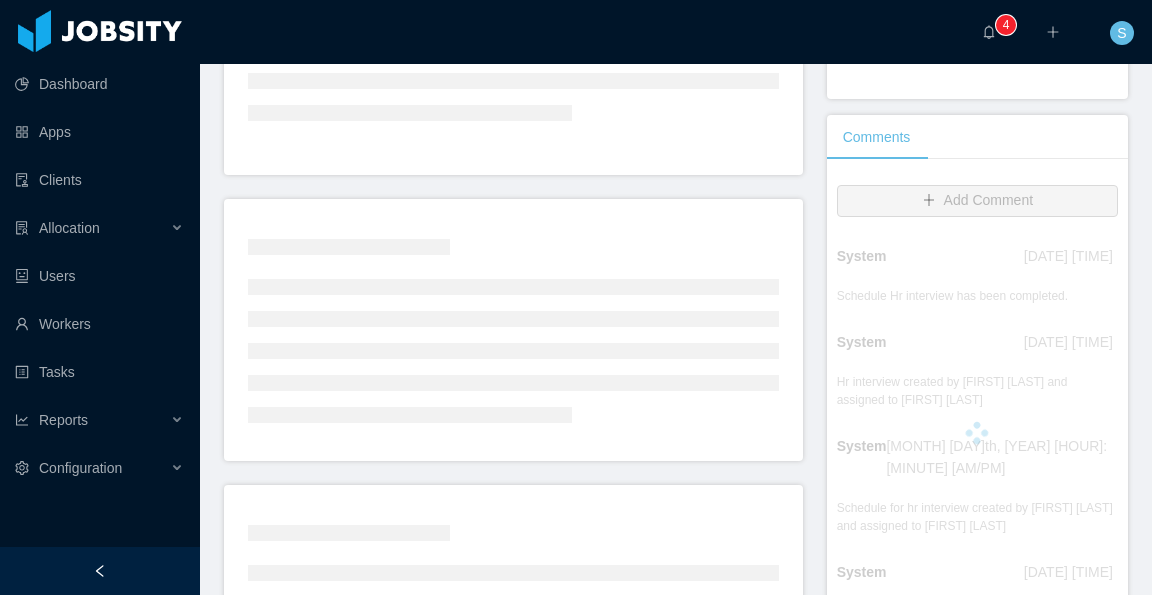 scroll, scrollTop: 400, scrollLeft: 0, axis: vertical 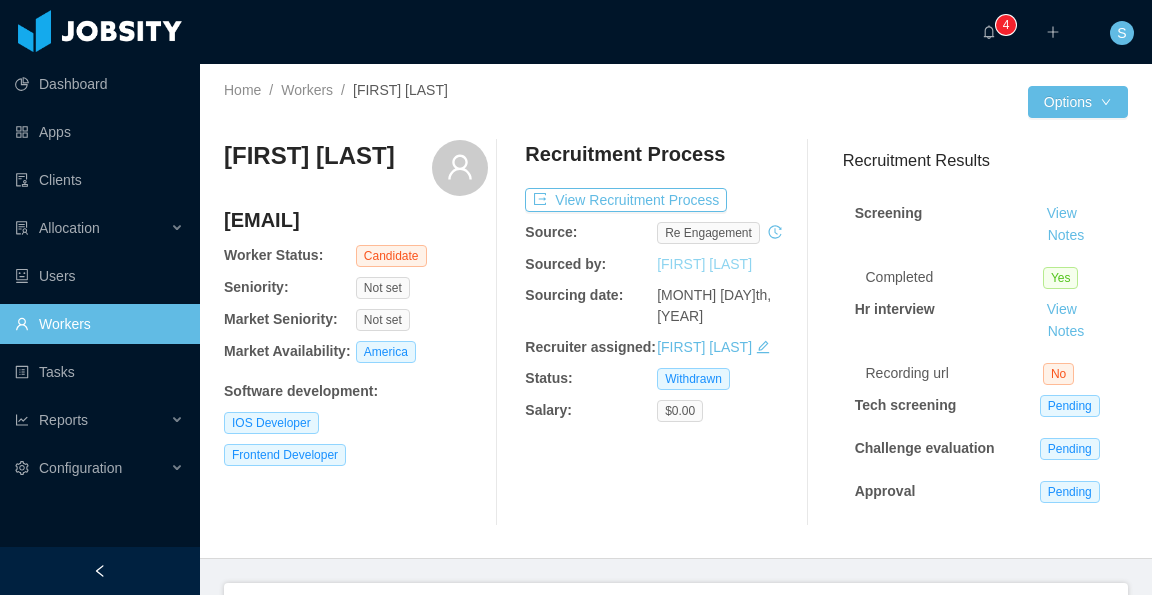 click on "Romina Villan" at bounding box center [704, 264] 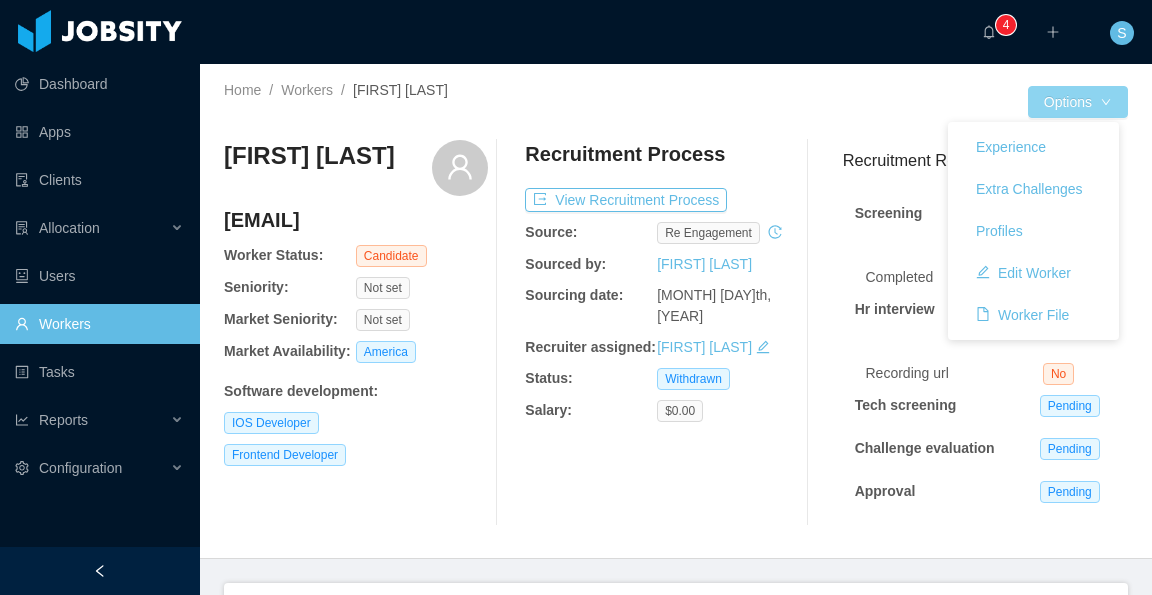 click on "Options" at bounding box center (1078, 102) 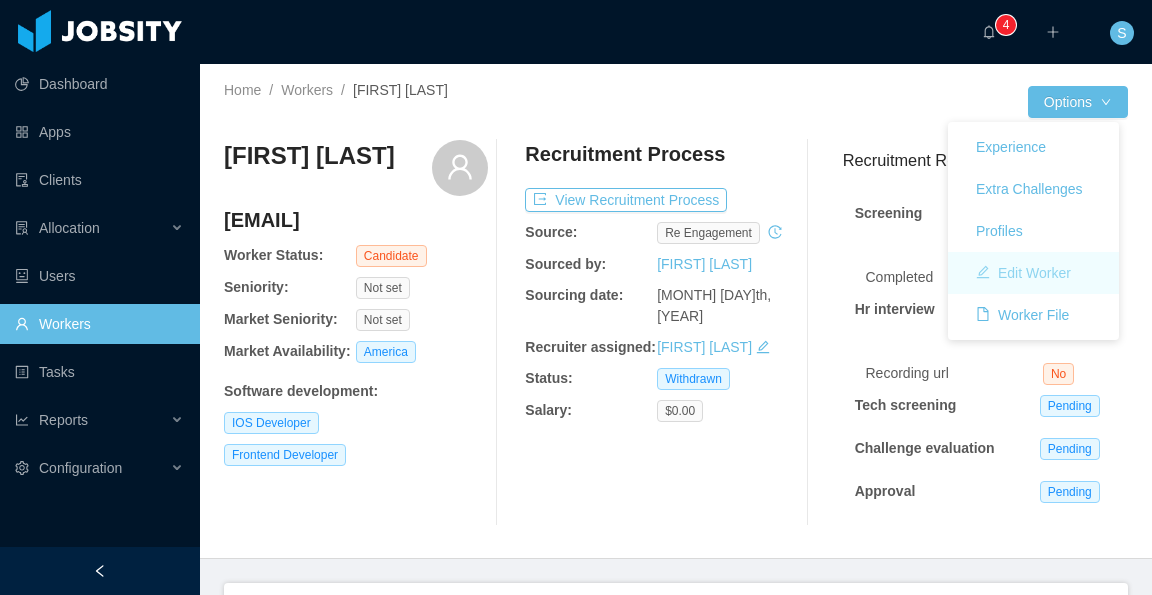 click on "Edit Worker" at bounding box center [1023, 273] 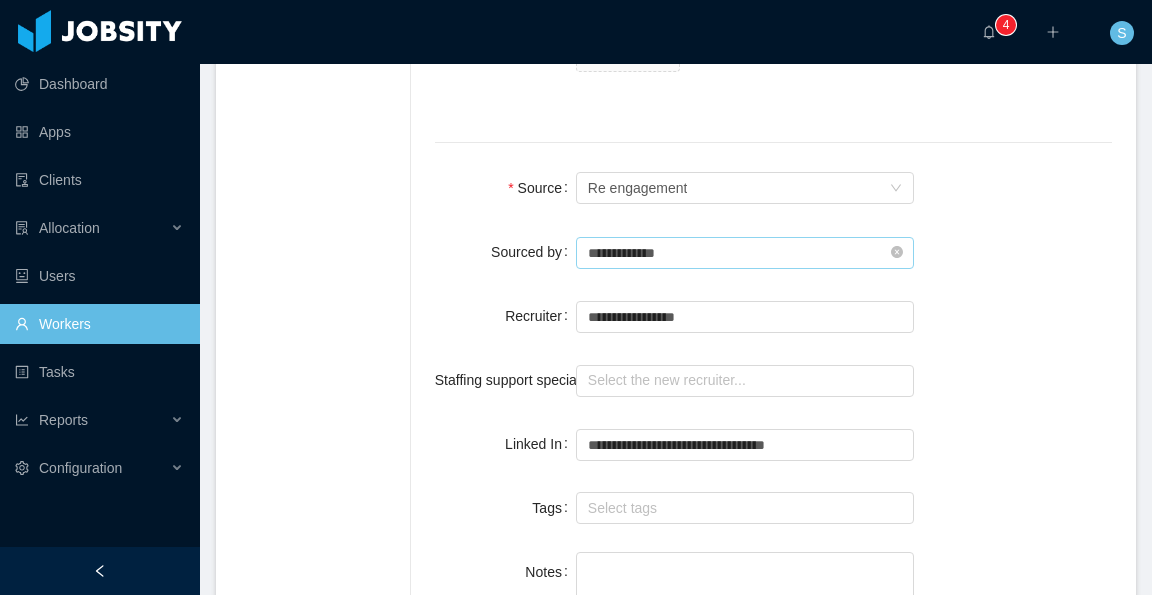 scroll, scrollTop: 1400, scrollLeft: 0, axis: vertical 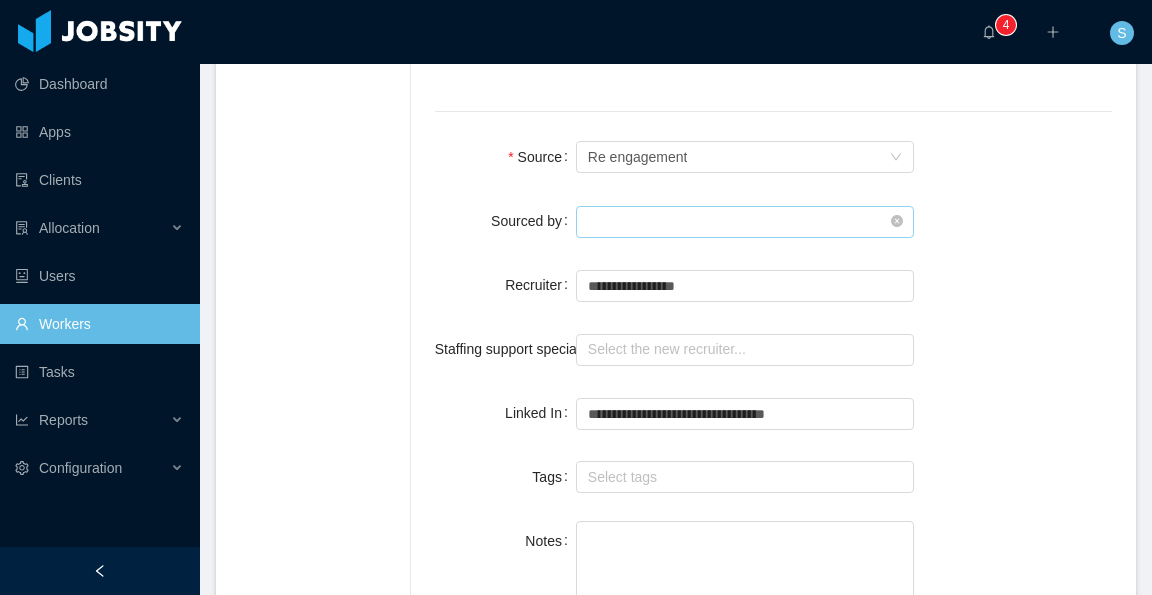 click at bounding box center (745, 222) 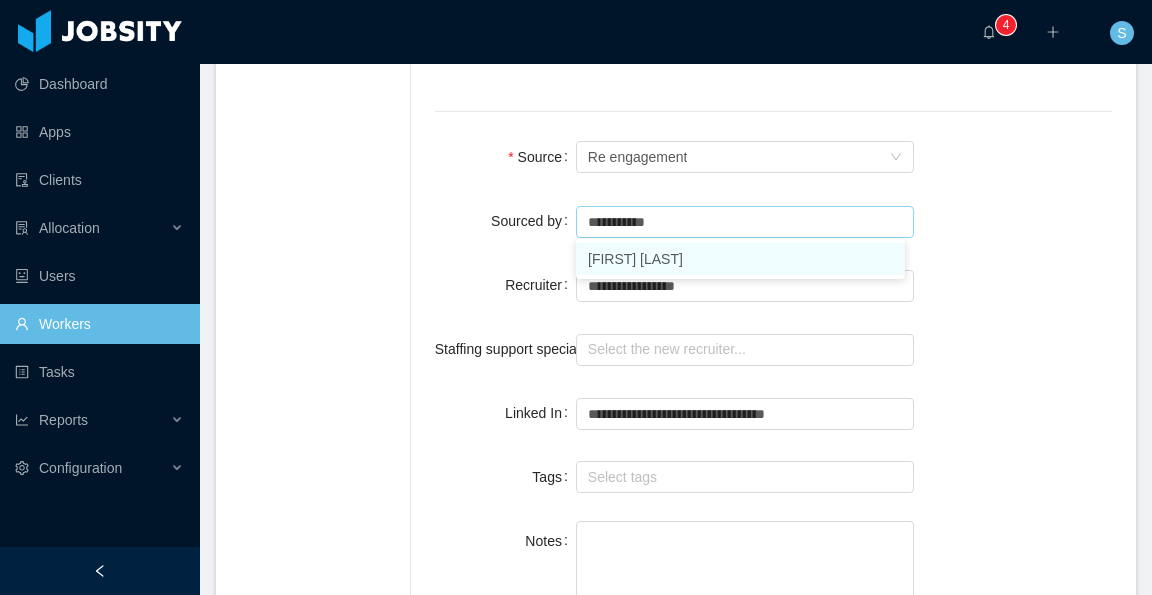 click on "Silvia Andrade" at bounding box center [740, 259] 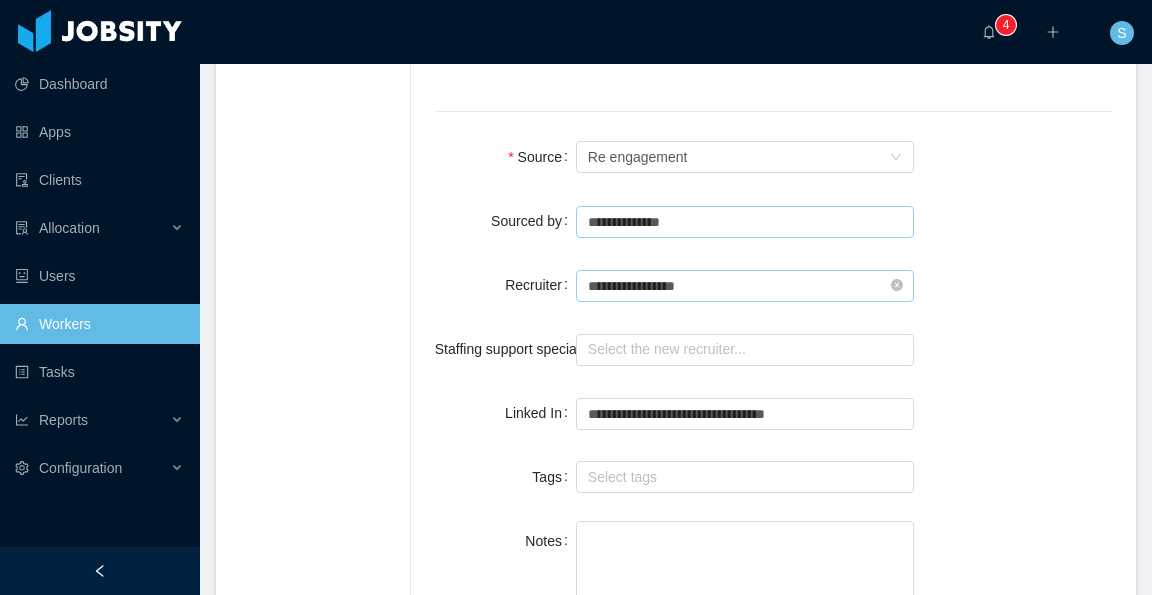type on "**********" 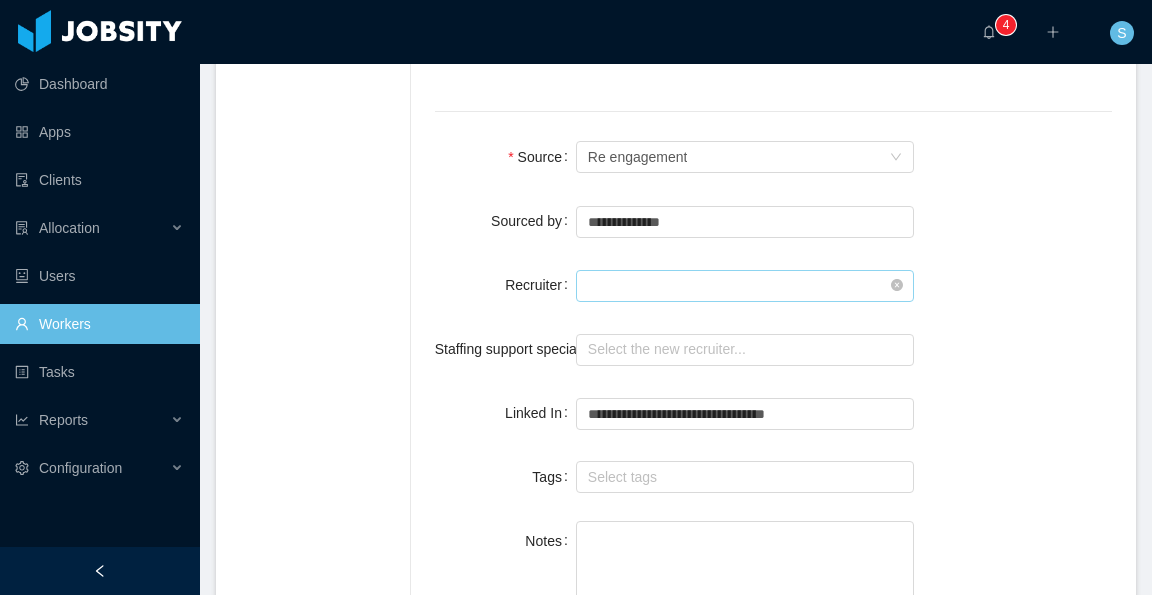click at bounding box center (745, 286) 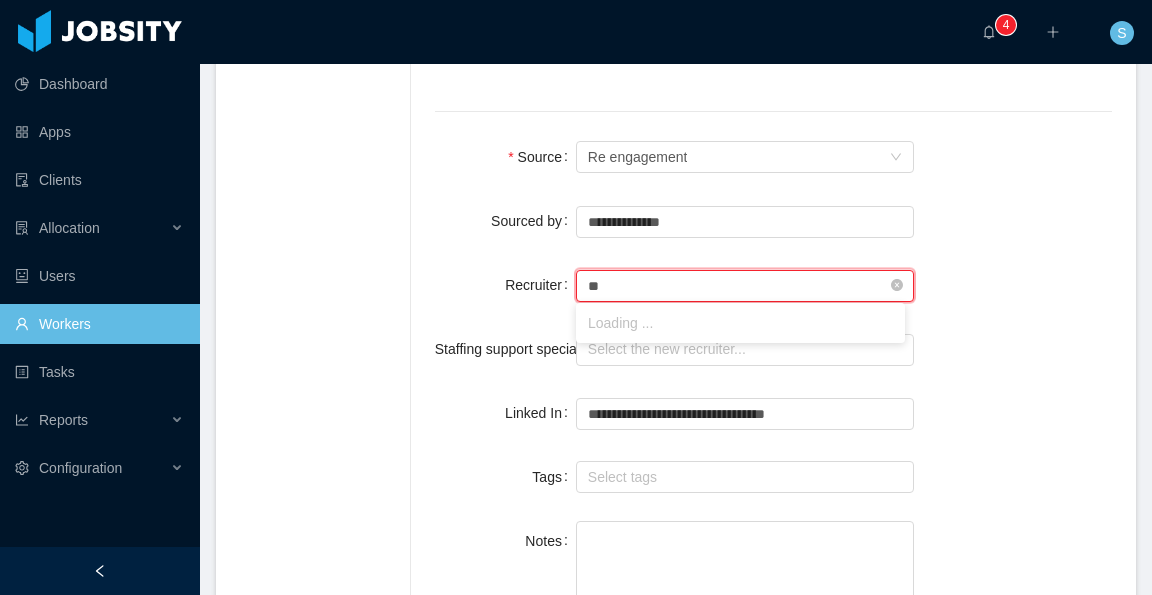 type on "*" 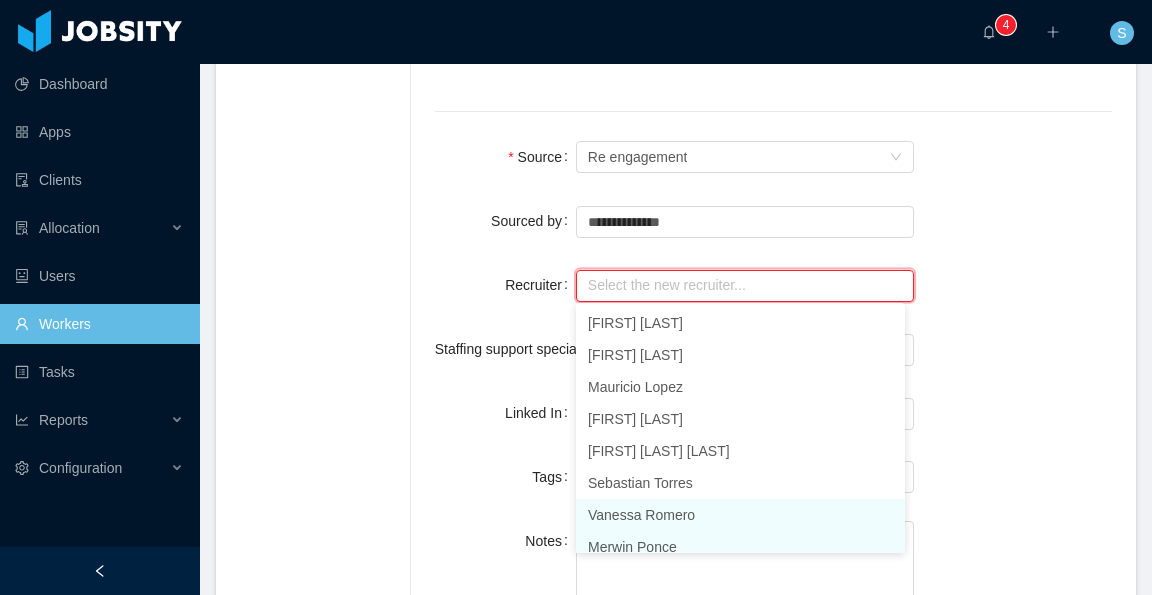 scroll, scrollTop: 10, scrollLeft: 0, axis: vertical 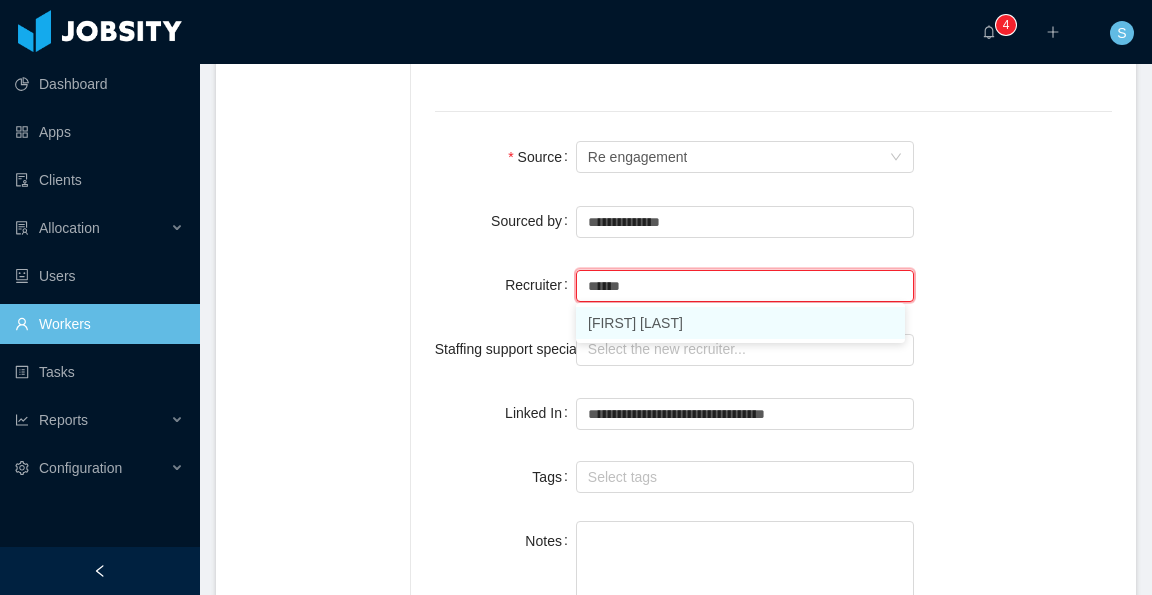click on "Sabino Contreras" at bounding box center [740, 323] 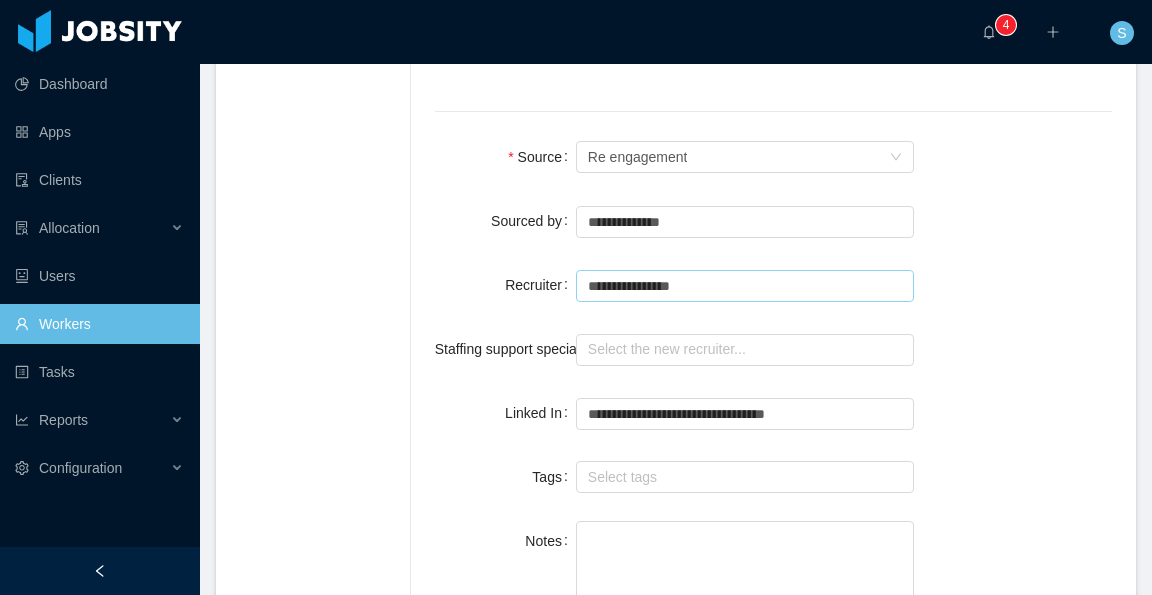 type on "**********" 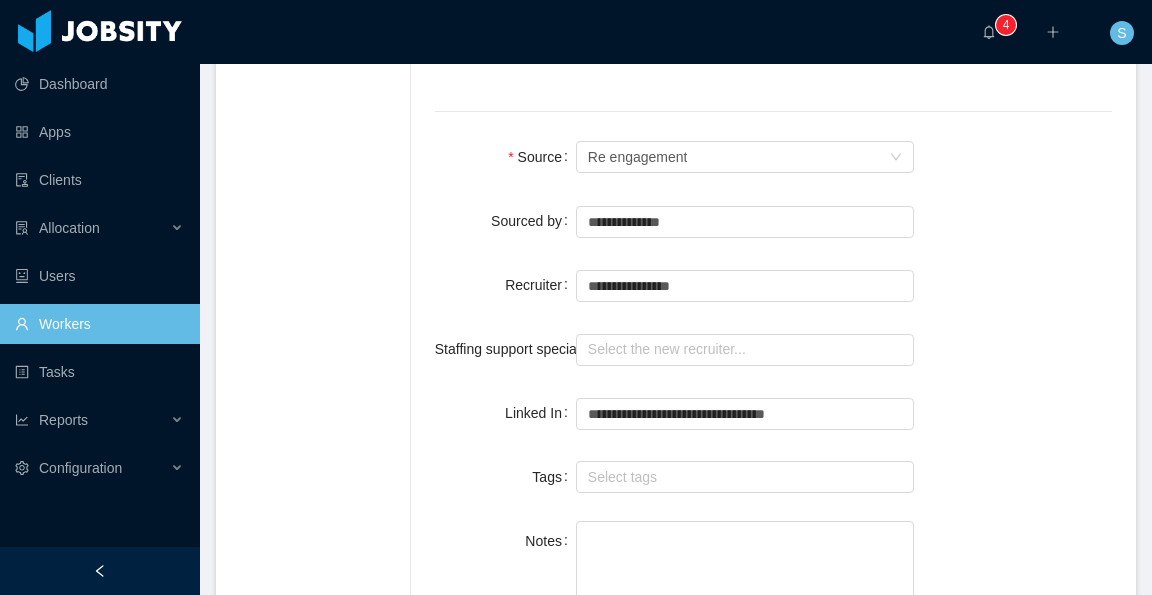click on "**********" at bounding box center [773, -203] 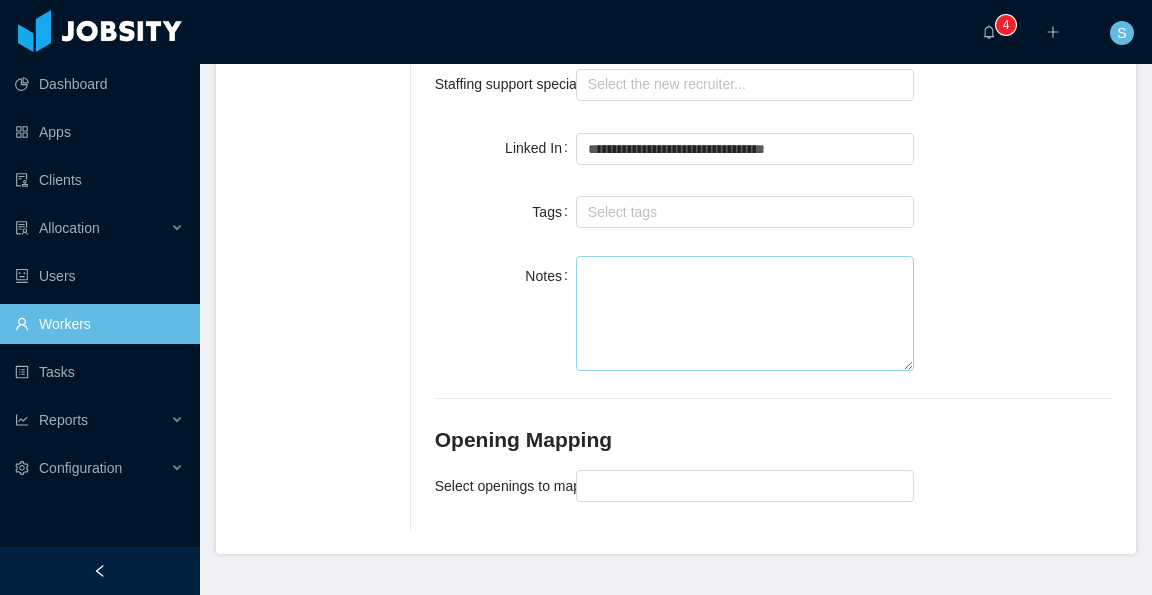 scroll, scrollTop: 1707, scrollLeft: 0, axis: vertical 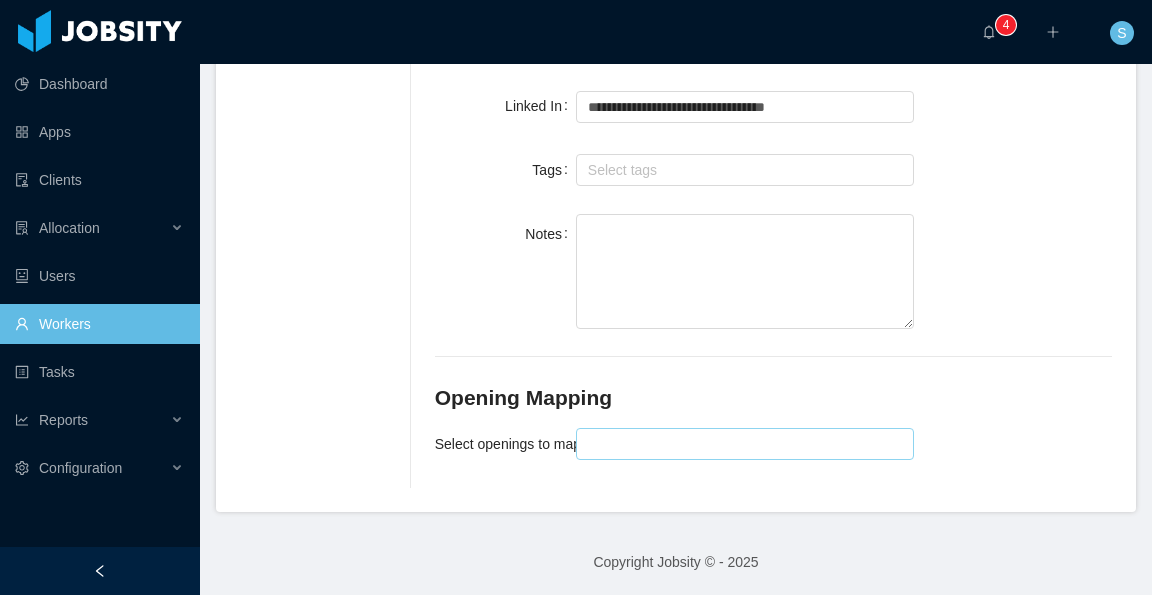 click at bounding box center [742, 444] 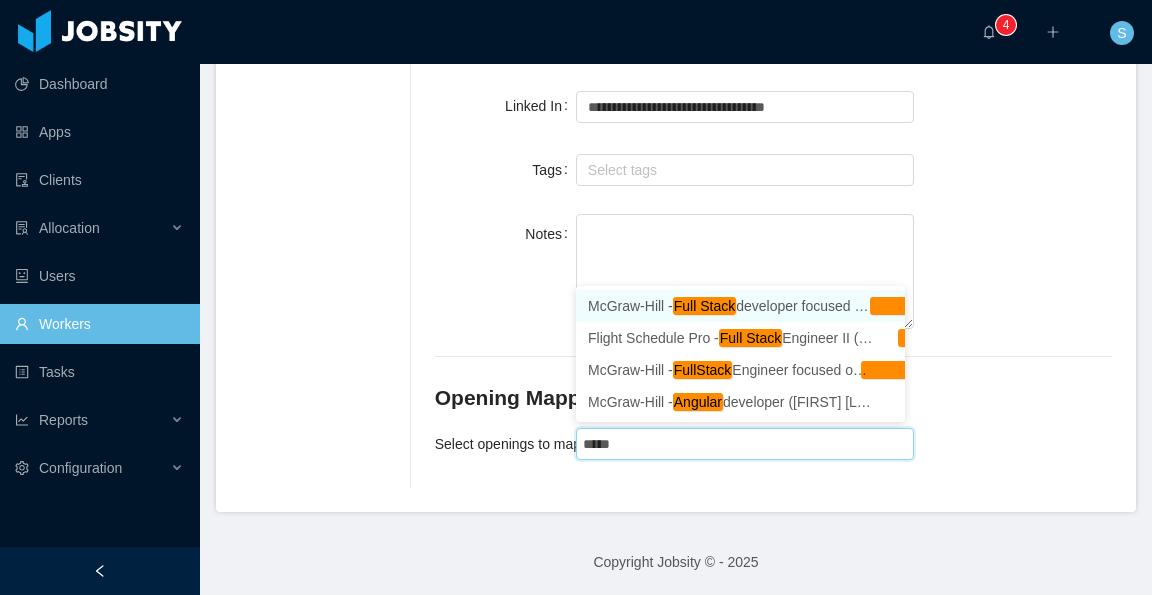 type on "******" 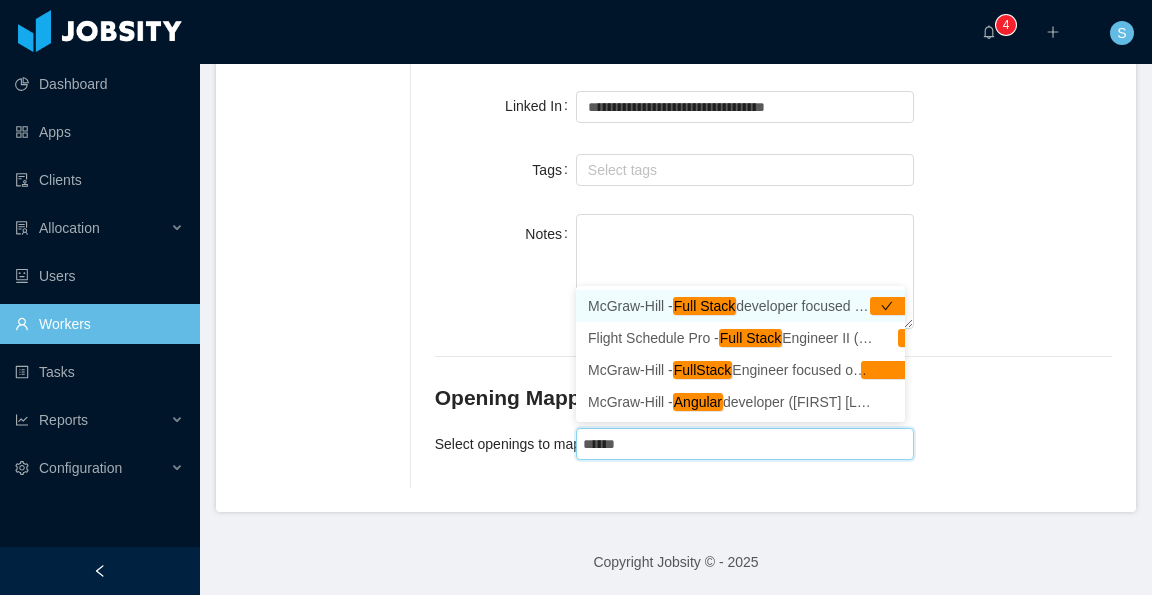 click on "McGraw-Hill -  Full Stack  developer focused on  Angular  [Vijay Yadav]" at bounding box center [740, 306] 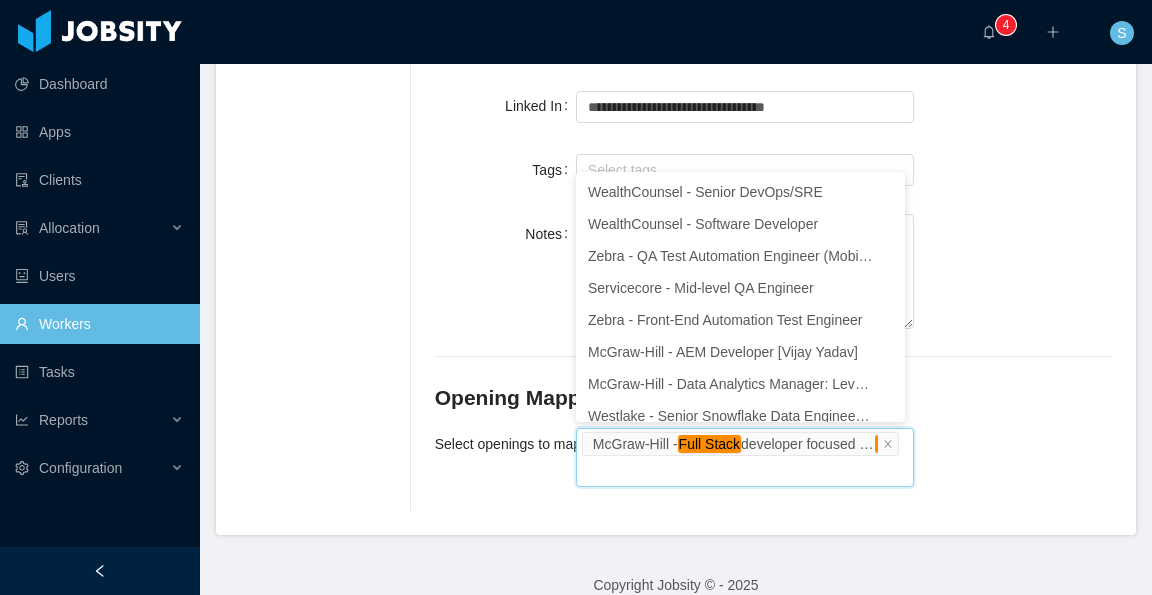 click on "Notes" at bounding box center (773, 273) 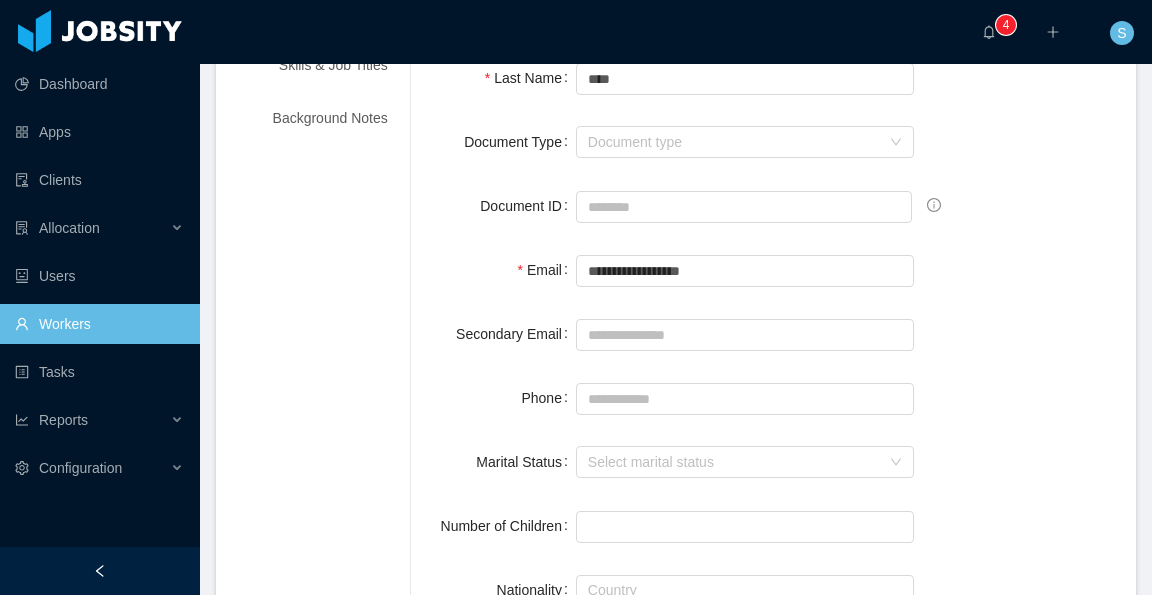scroll, scrollTop: 0, scrollLeft: 0, axis: both 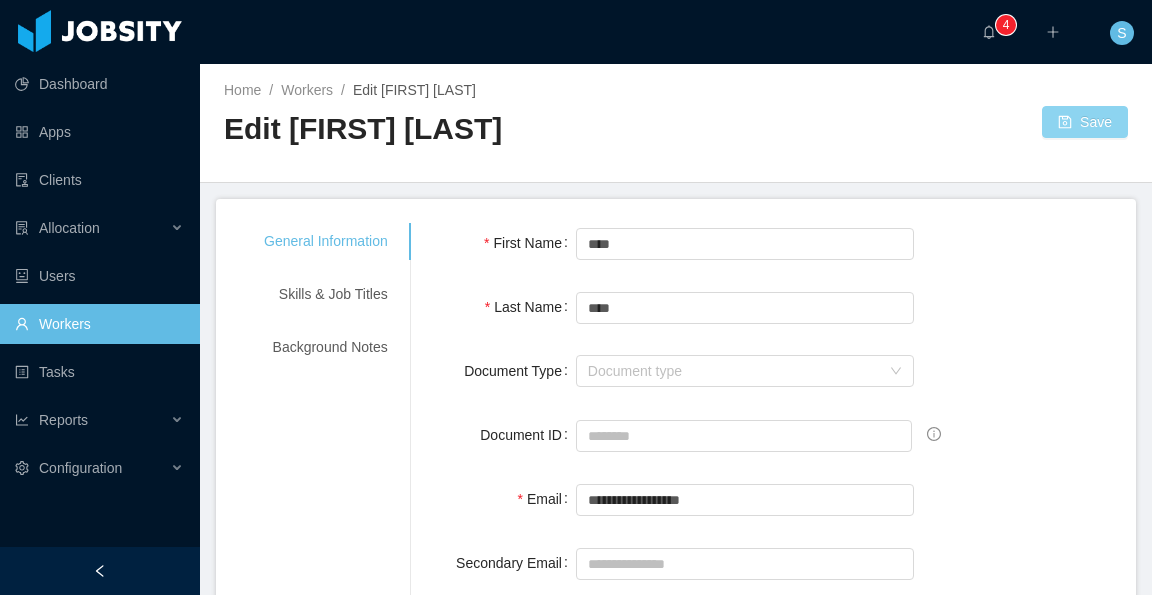 click on "Save" at bounding box center [1085, 122] 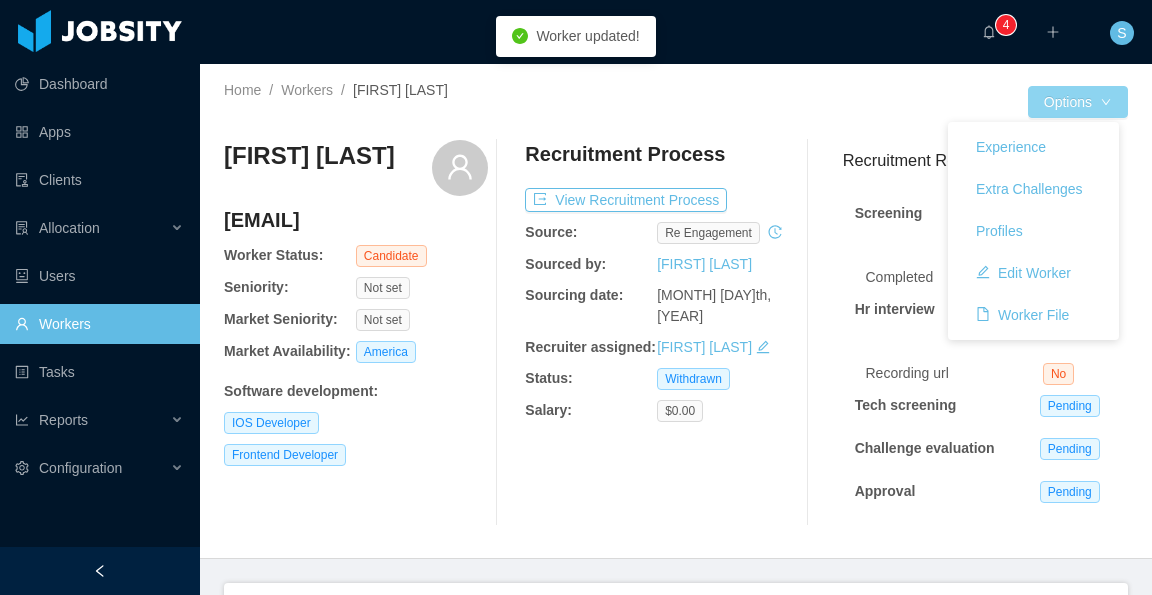 click on "Options" at bounding box center (1078, 102) 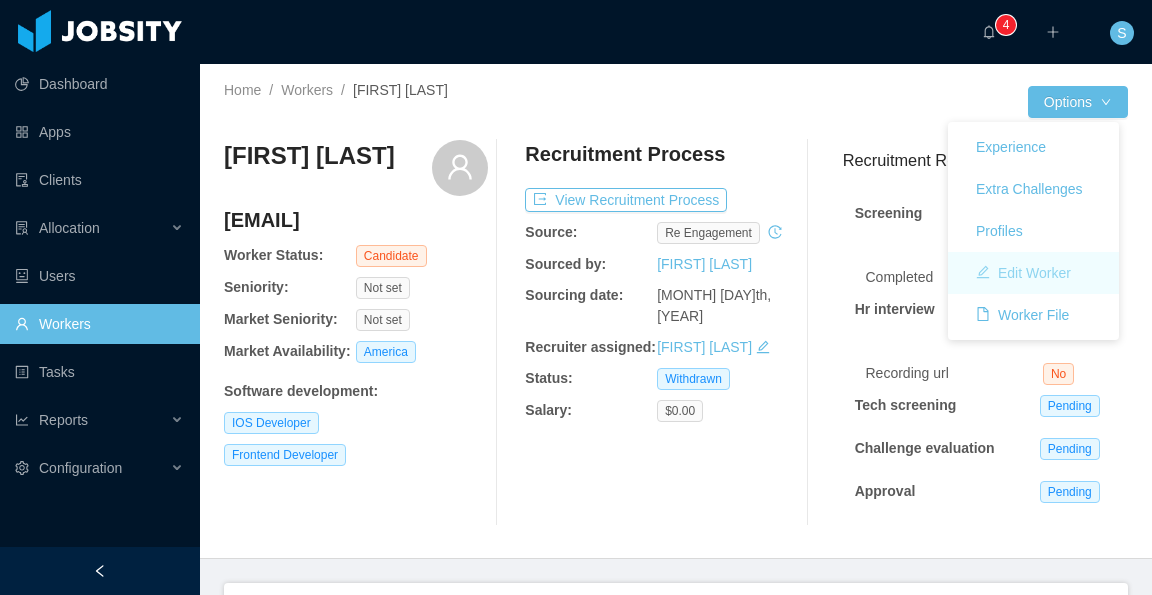 click on "Edit Worker" at bounding box center [1023, 273] 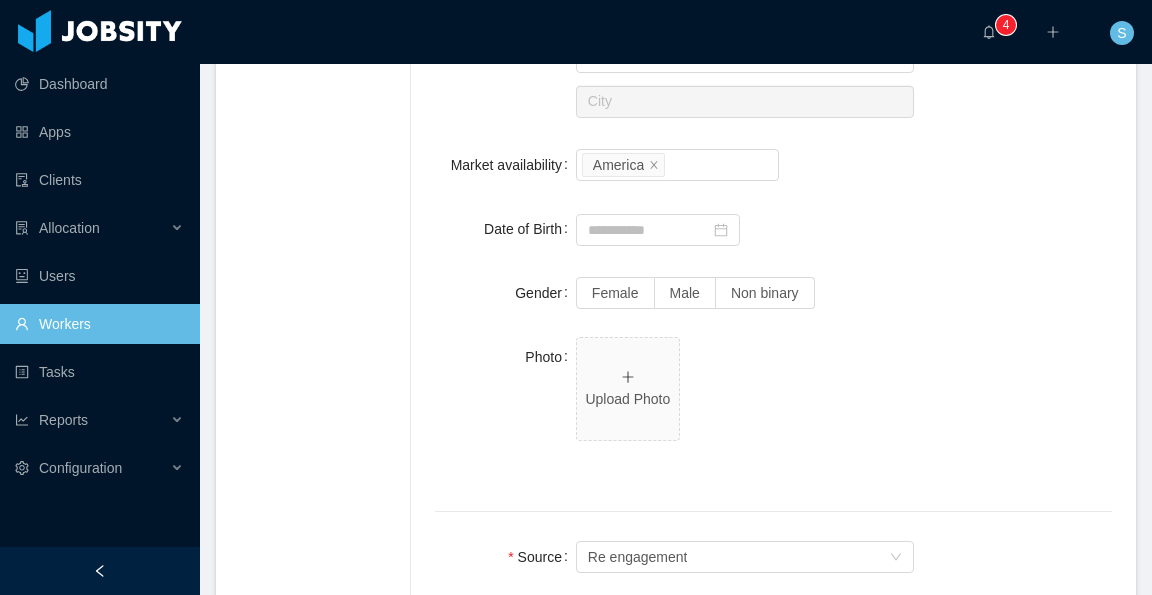 scroll, scrollTop: 1200, scrollLeft: 0, axis: vertical 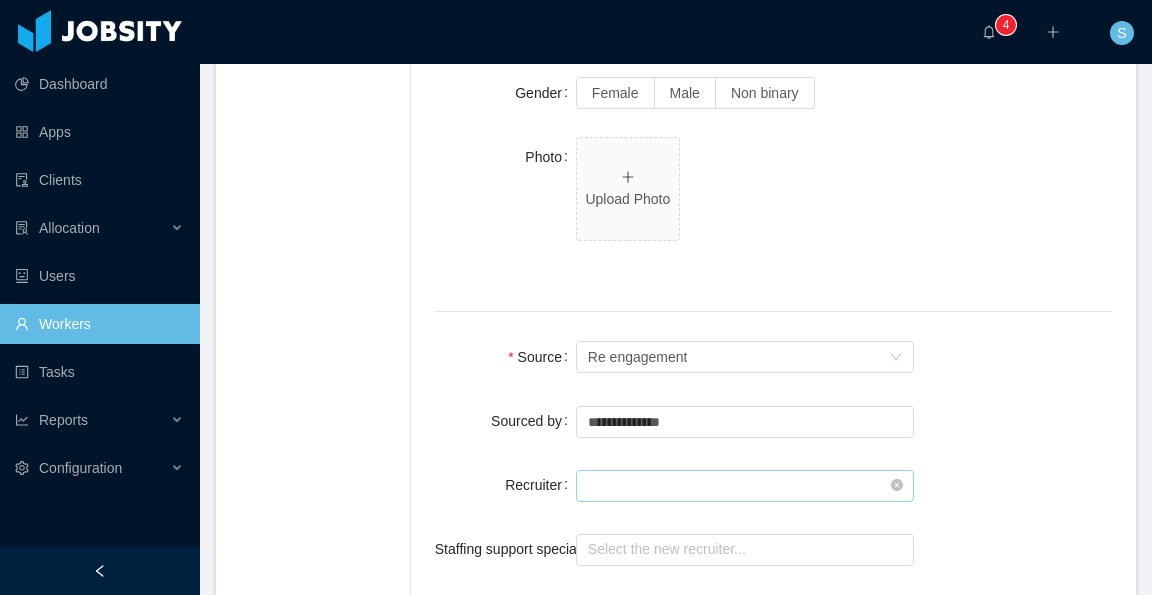 click at bounding box center [745, 486] 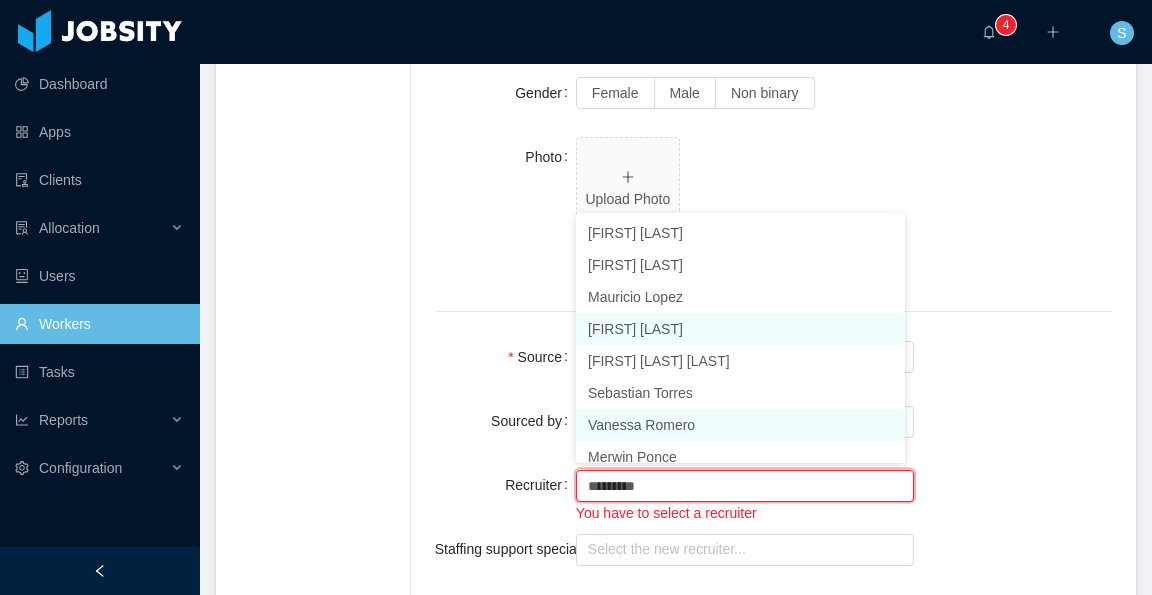 scroll, scrollTop: 10, scrollLeft: 0, axis: vertical 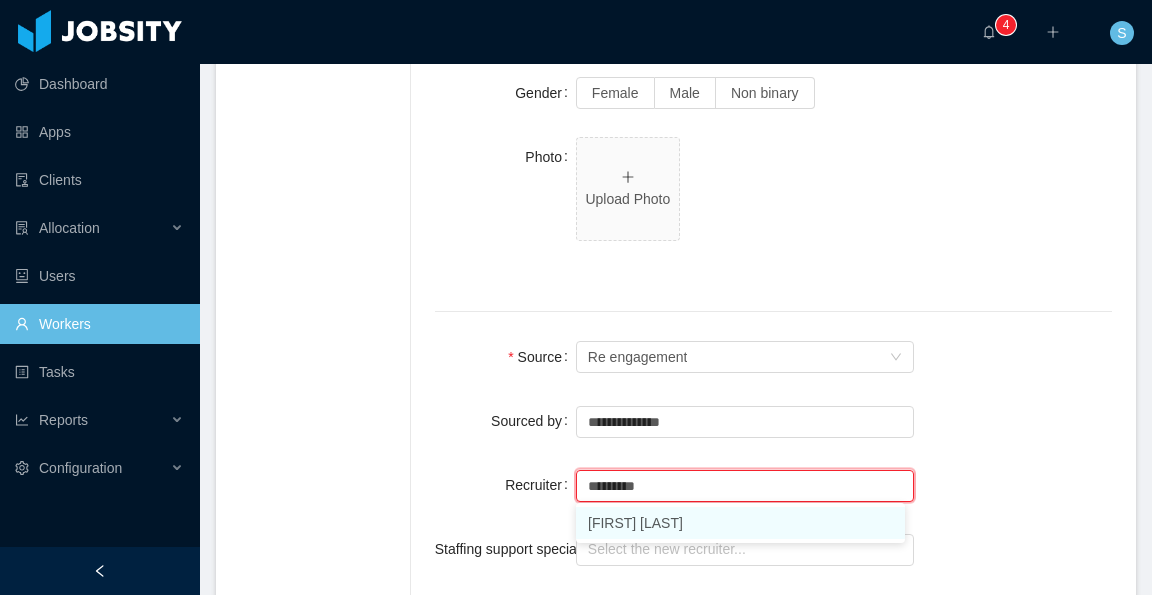 click on "Silvia Andrade" at bounding box center [740, 523] 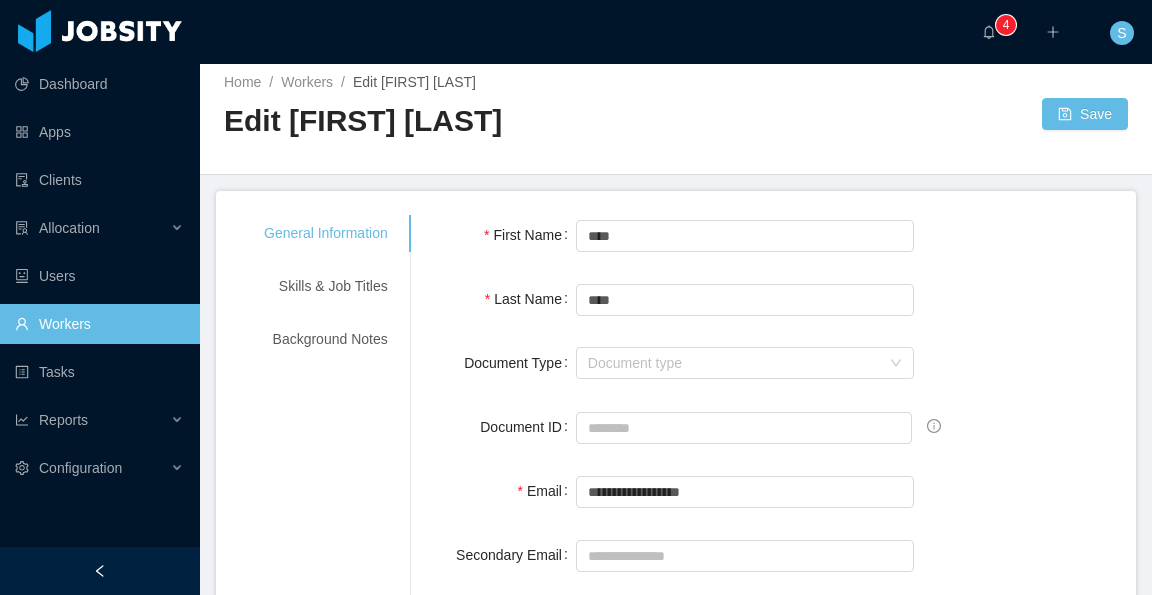 scroll, scrollTop: 0, scrollLeft: 0, axis: both 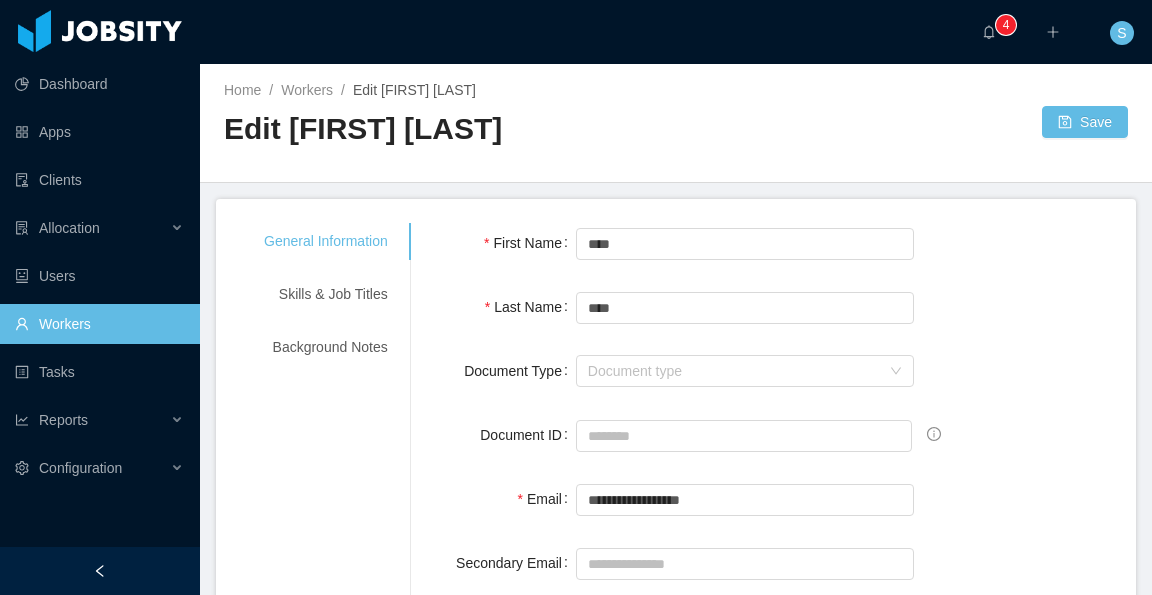 type on "**********" 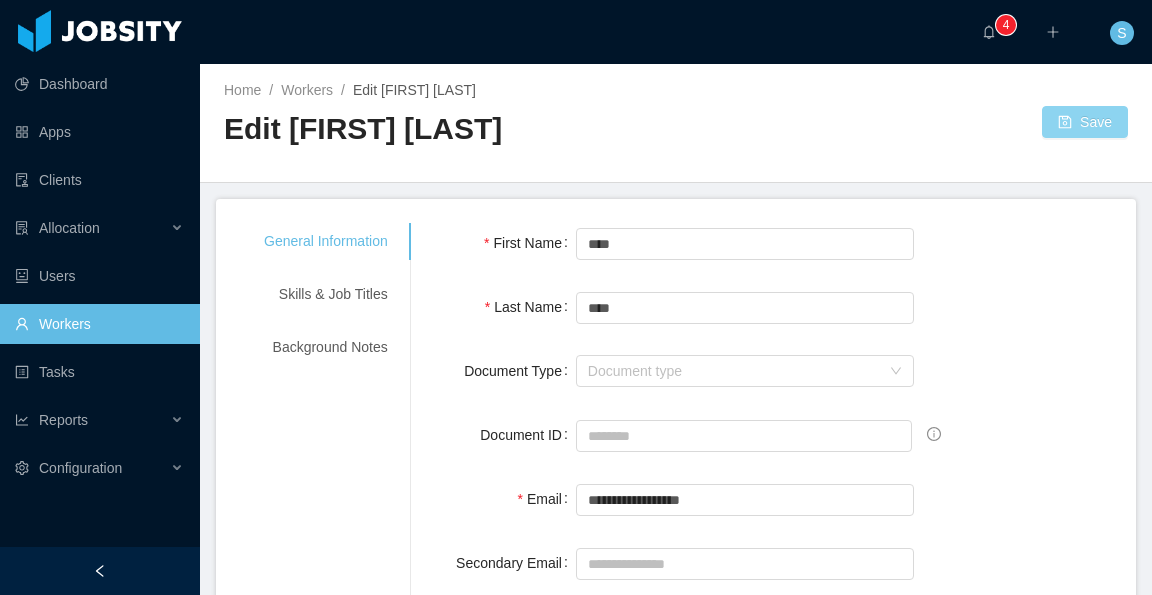 click on "Save" at bounding box center [1085, 122] 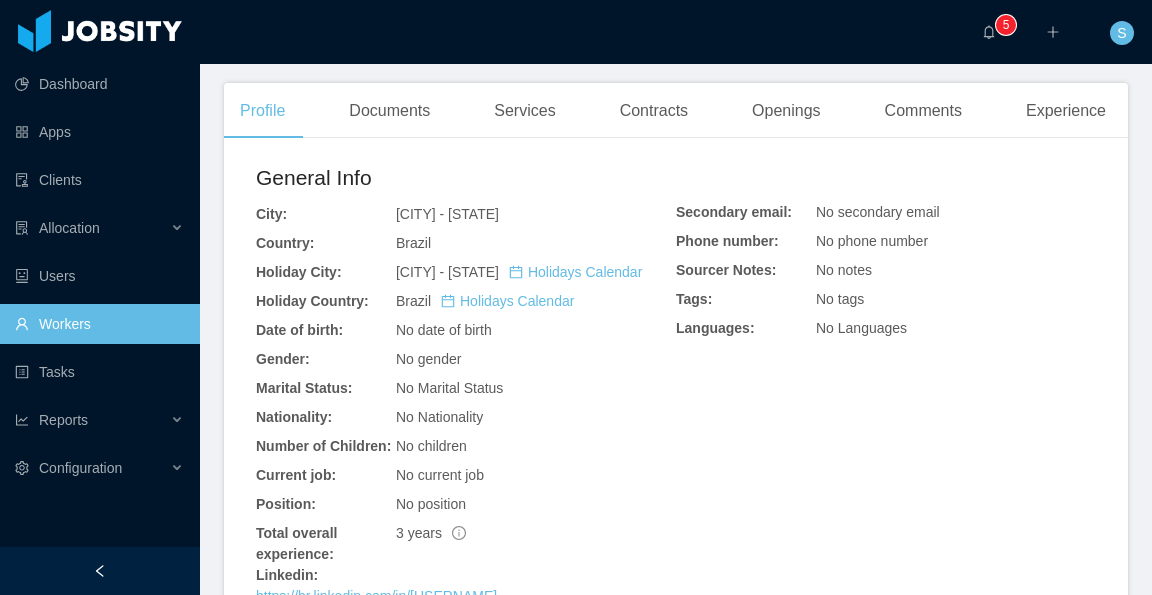 scroll, scrollTop: 0, scrollLeft: 0, axis: both 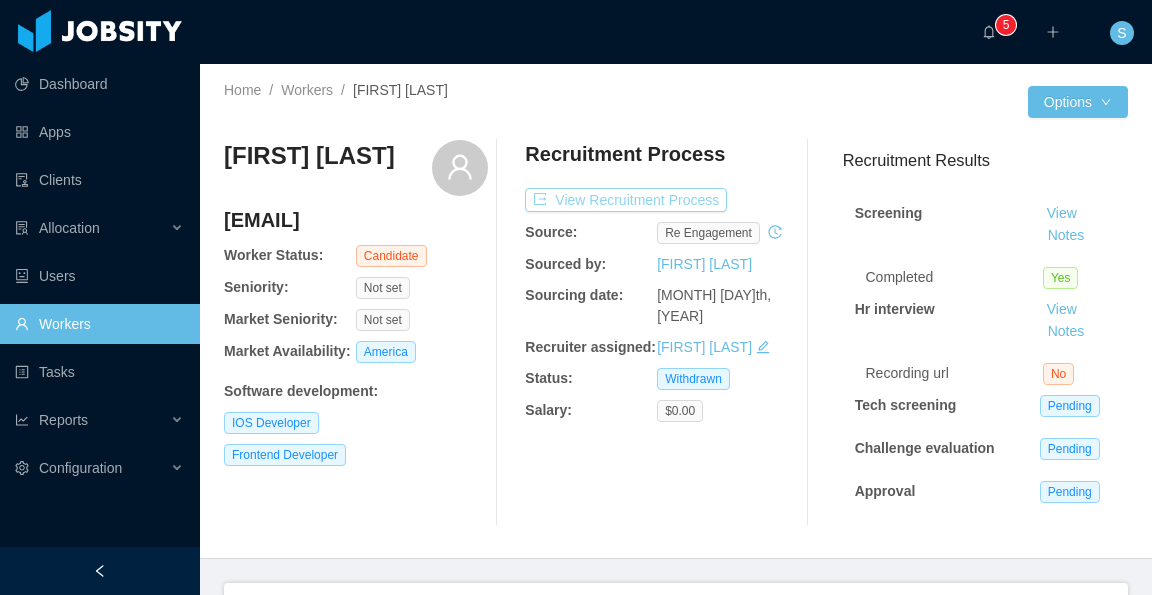 click on "View Recruitment Process" at bounding box center (626, 200) 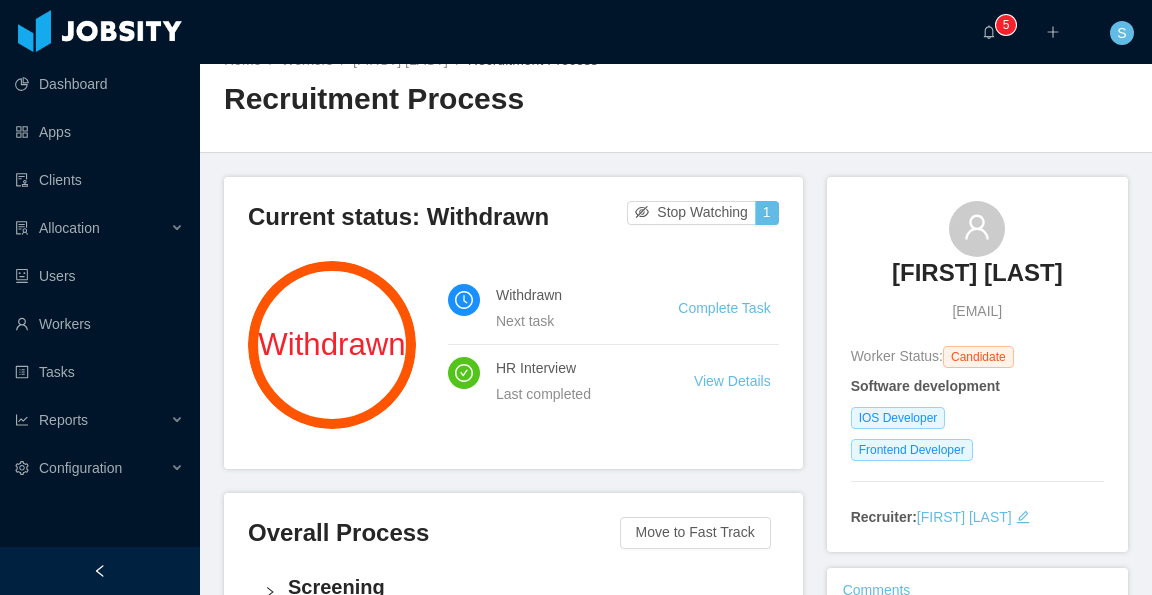 scroll, scrollTop: 0, scrollLeft: 0, axis: both 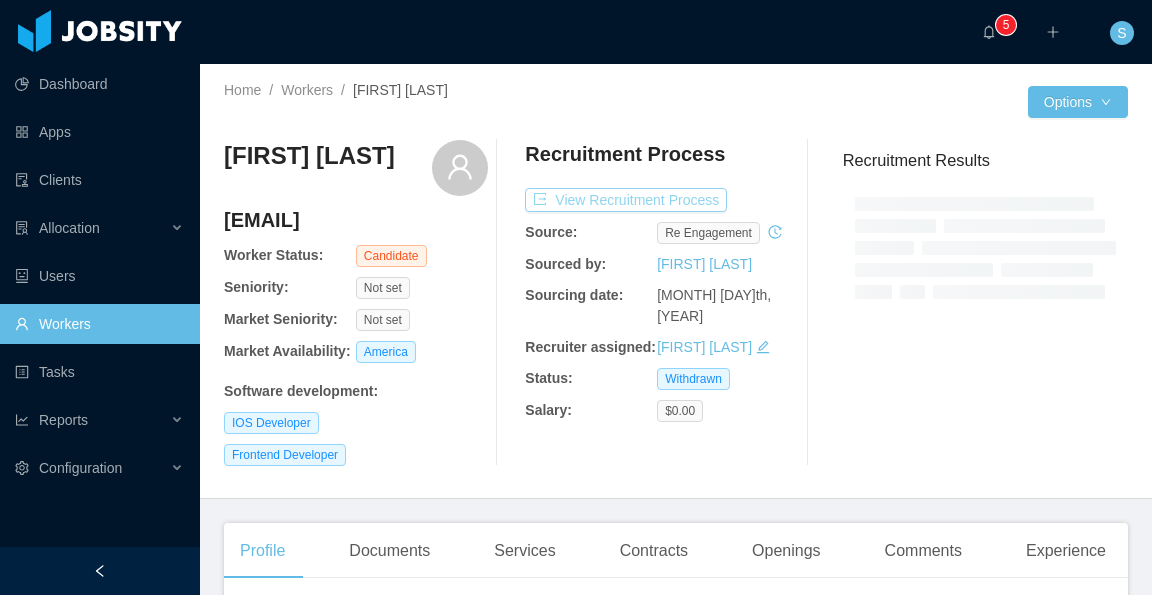 click on "View Recruitment Process" at bounding box center [626, 200] 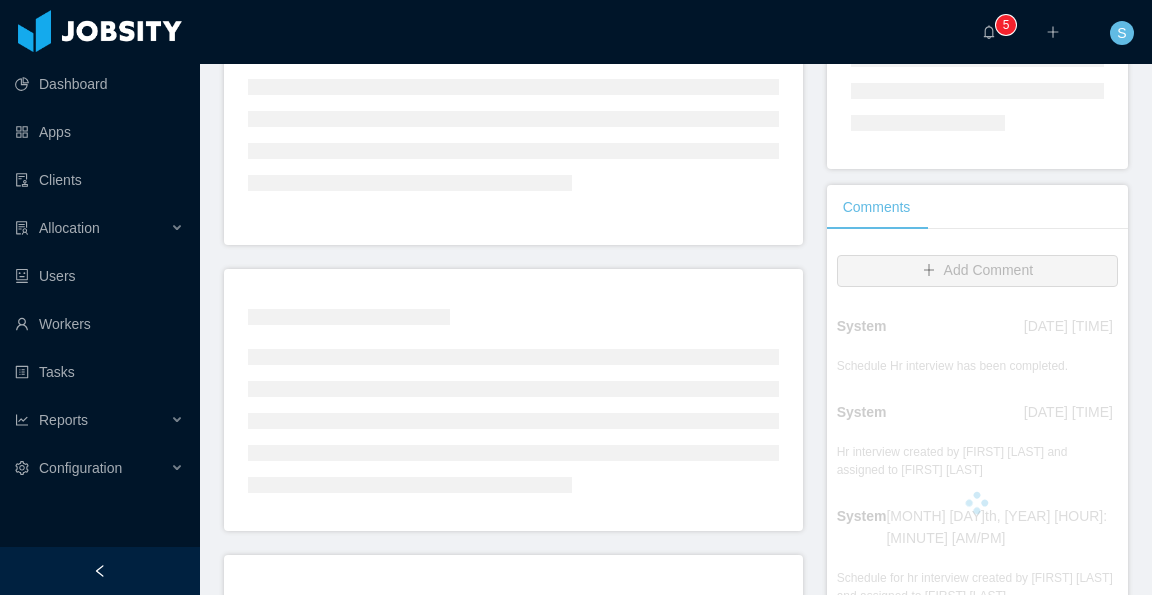 scroll, scrollTop: 200, scrollLeft: 0, axis: vertical 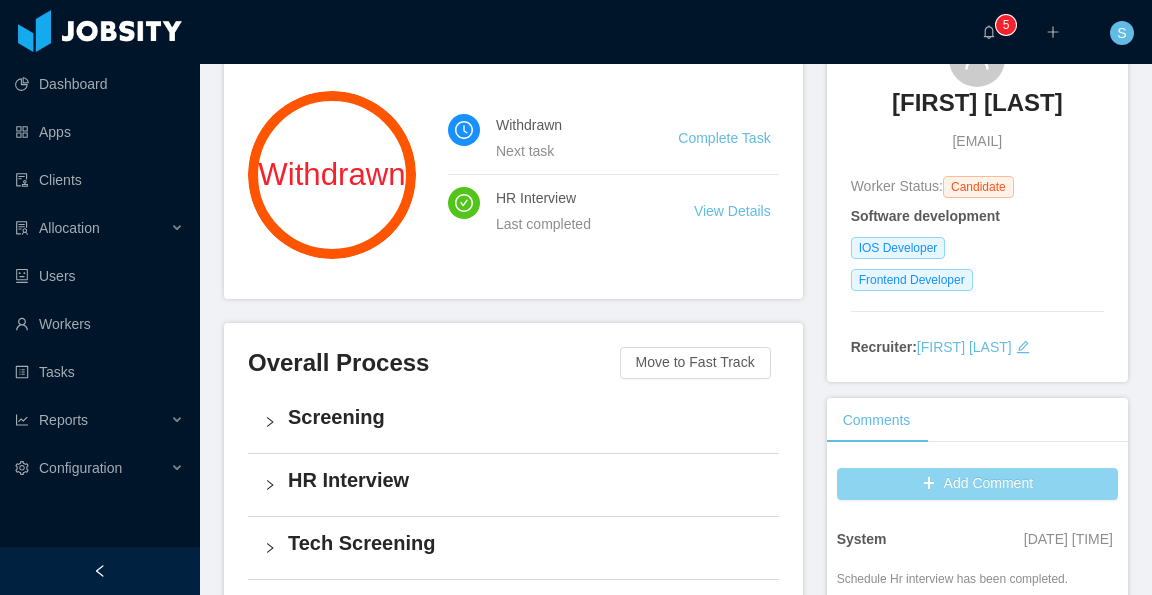 click on "Add Comment" at bounding box center [977, 484] 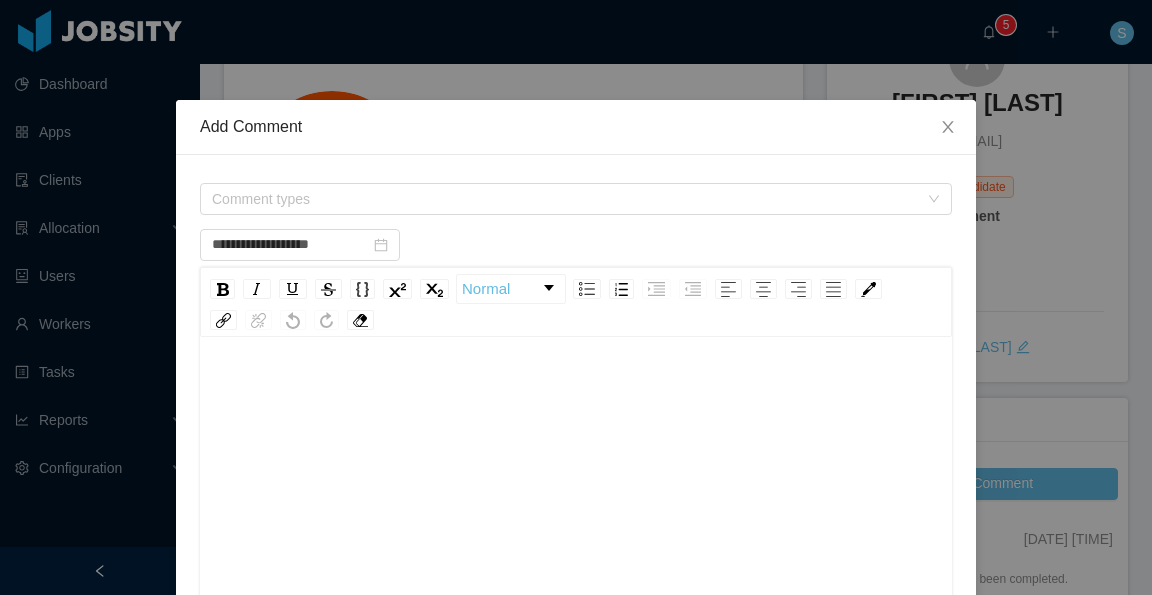 click at bounding box center [576, 391] 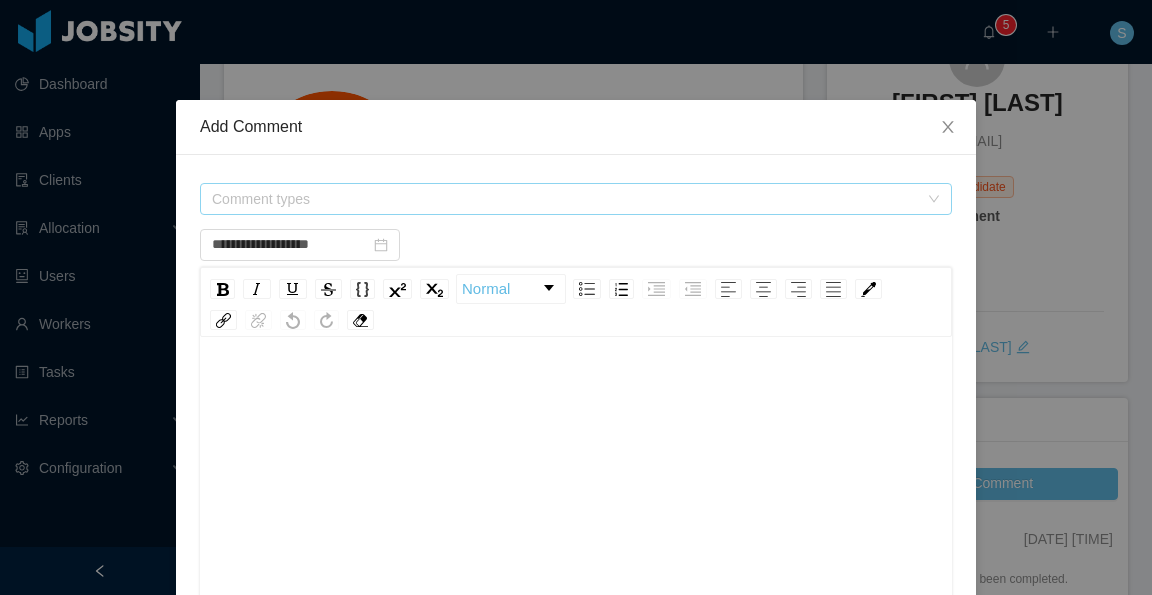 click on "Comment types" at bounding box center [565, 199] 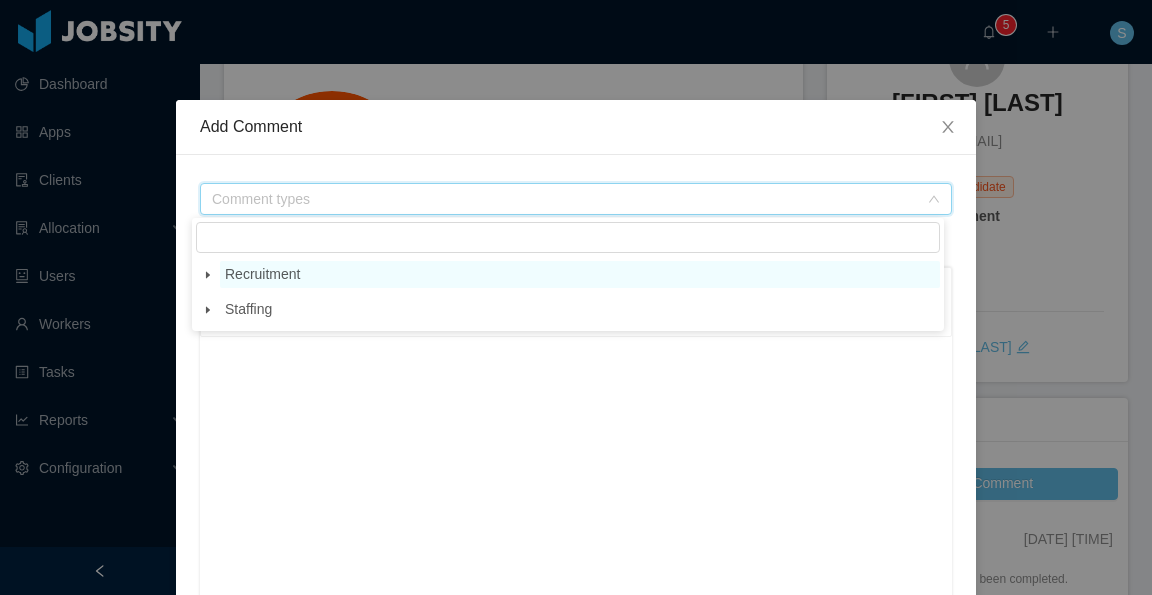 click on "Recruitment" at bounding box center [580, 274] 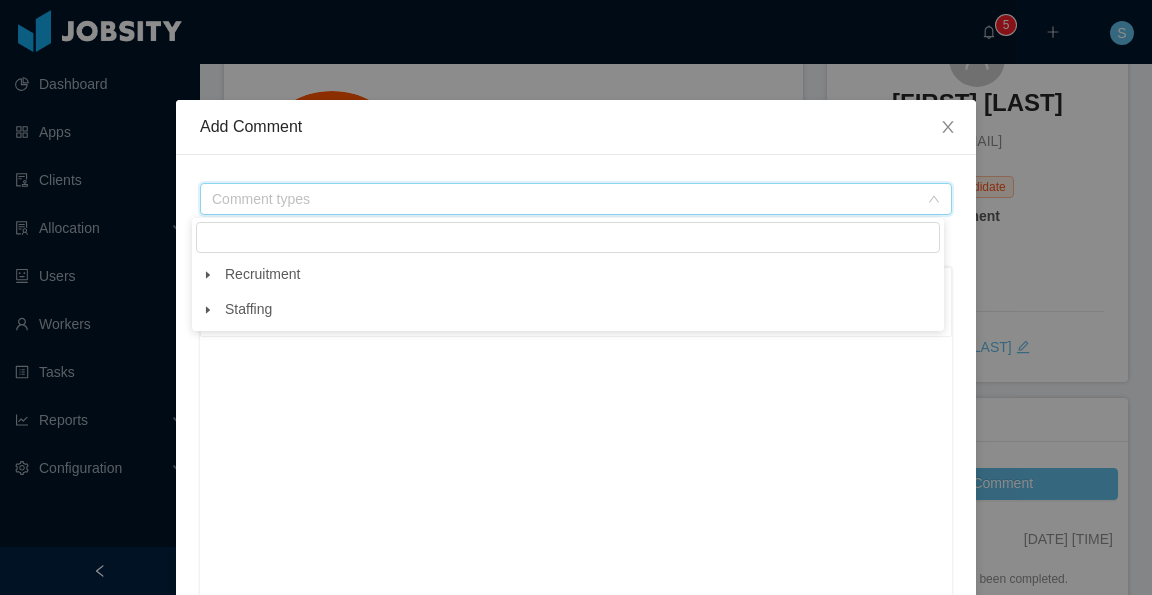 click 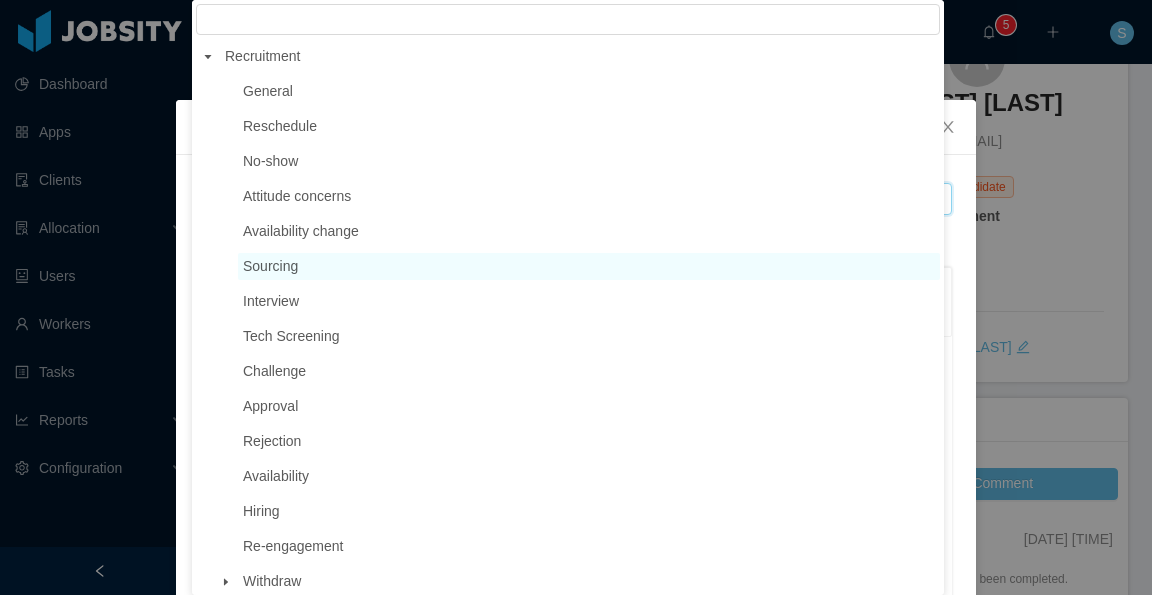 click on "Sourcing" at bounding box center [589, 266] 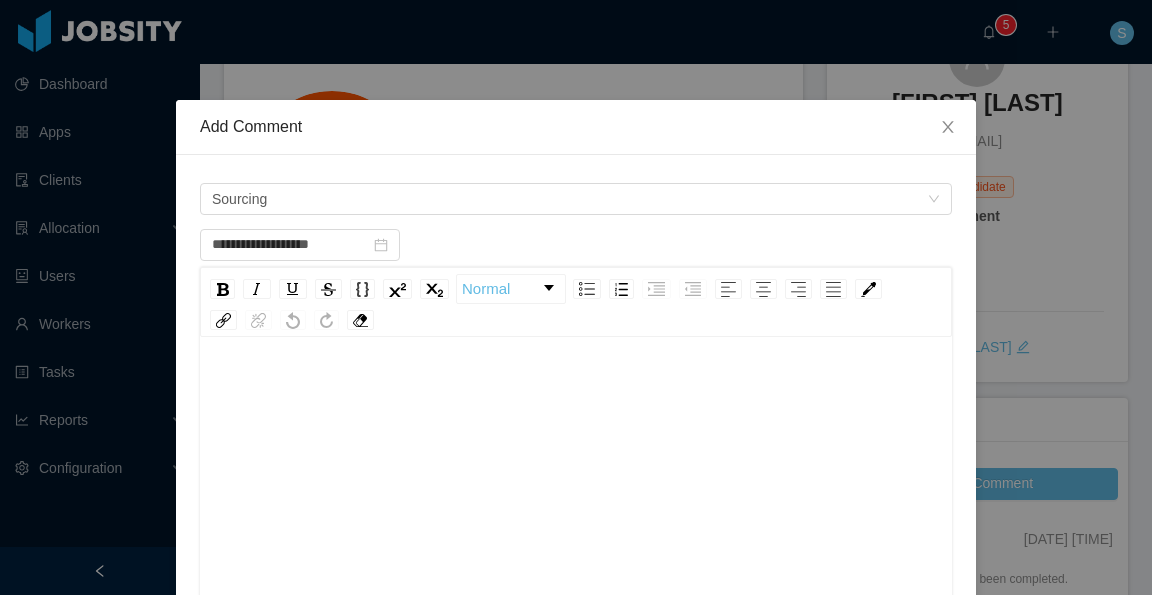 click at bounding box center (576, 391) 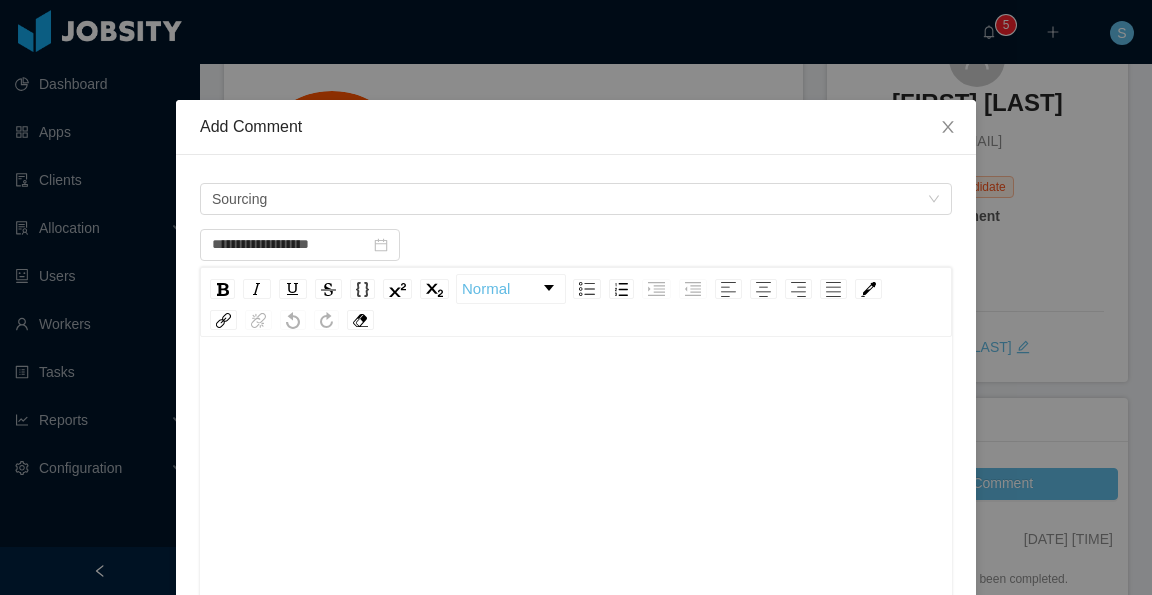 click at bounding box center (576, 391) 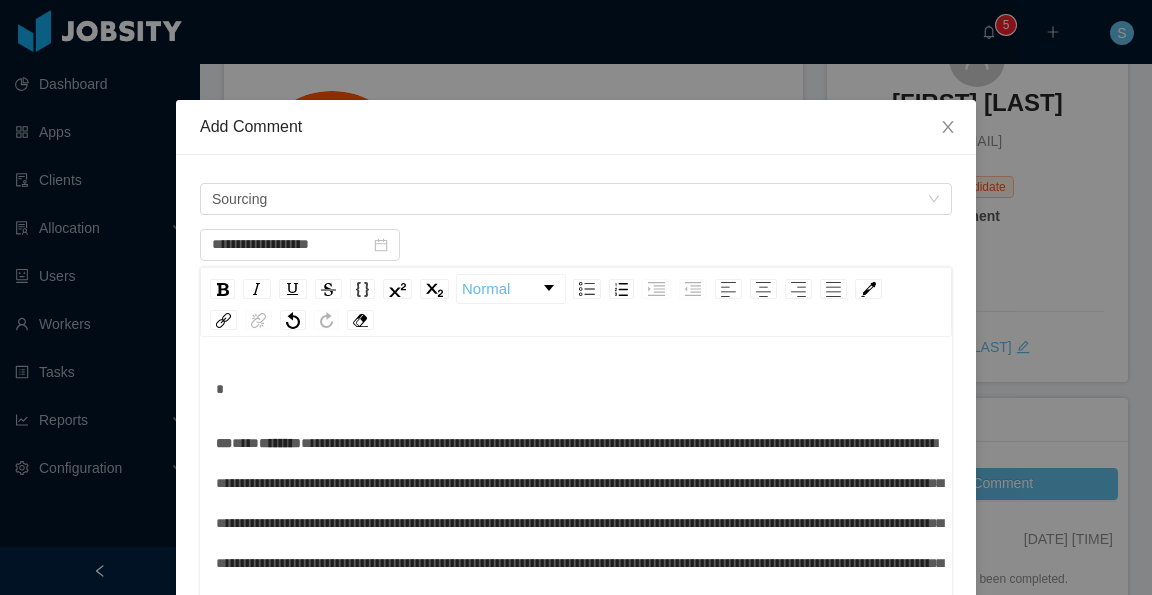 scroll, scrollTop: 0, scrollLeft: 0, axis: both 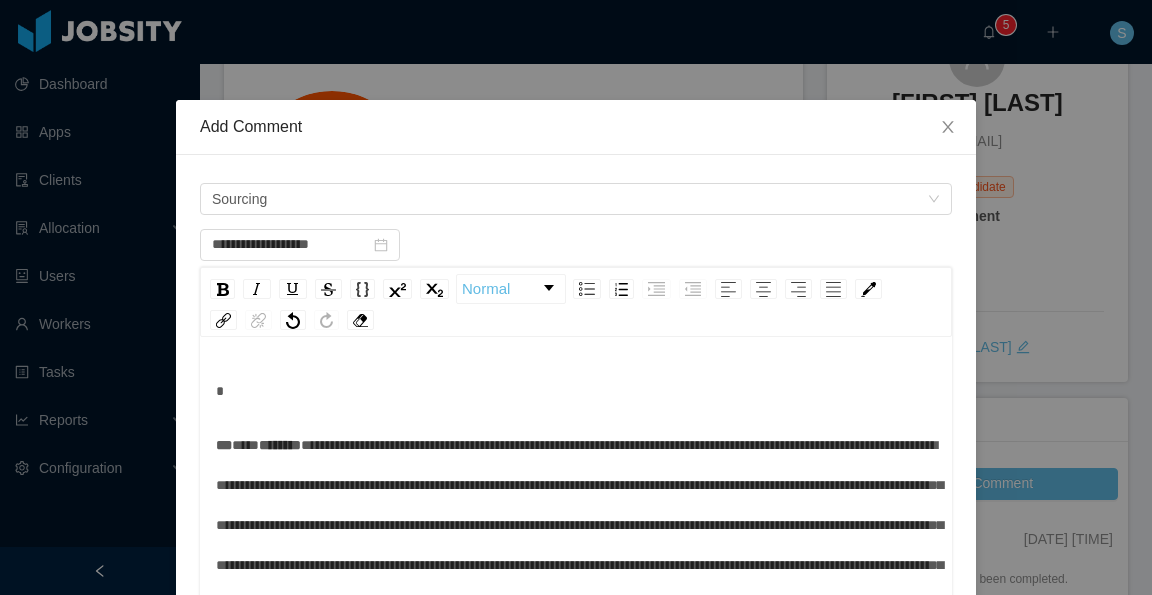 click on "**********" at bounding box center [576, 545] 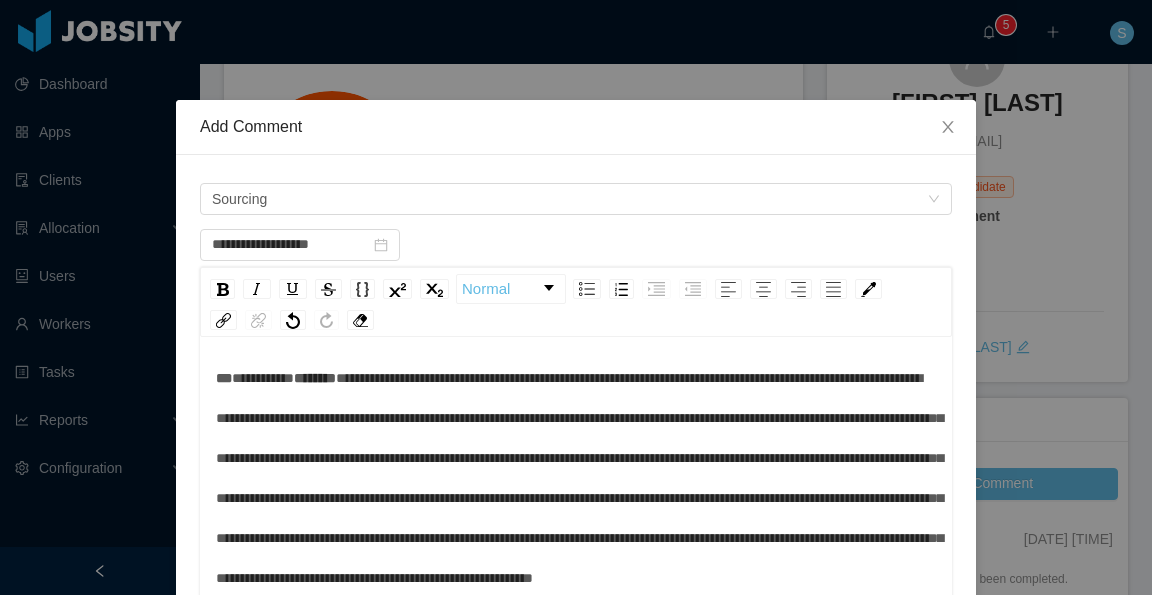 scroll, scrollTop: 0, scrollLeft: 0, axis: both 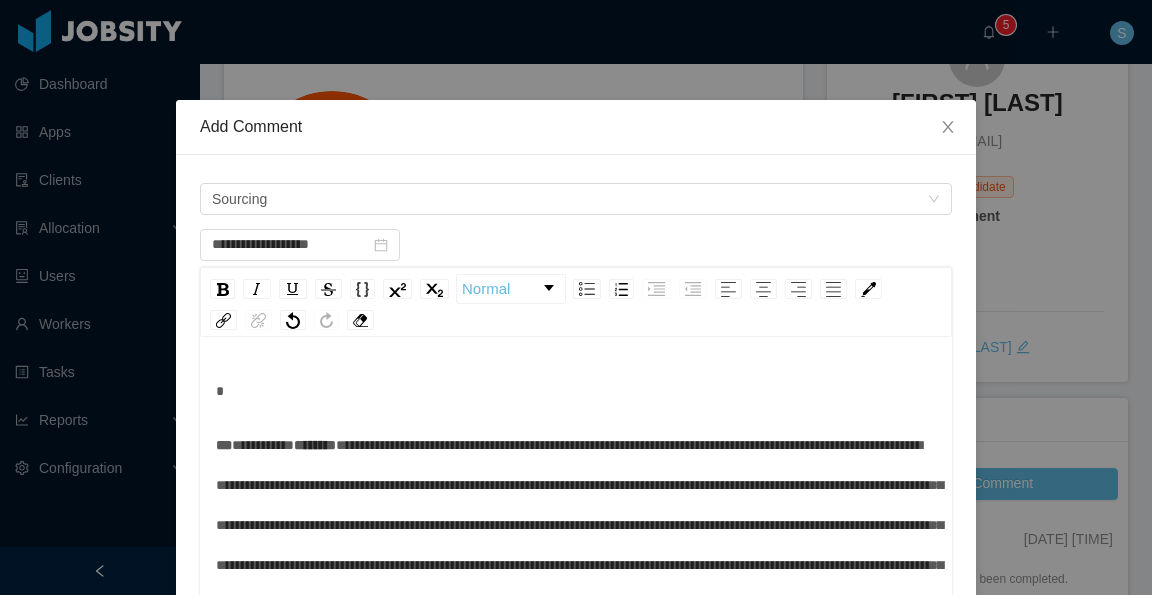 click at bounding box center (576, 391) 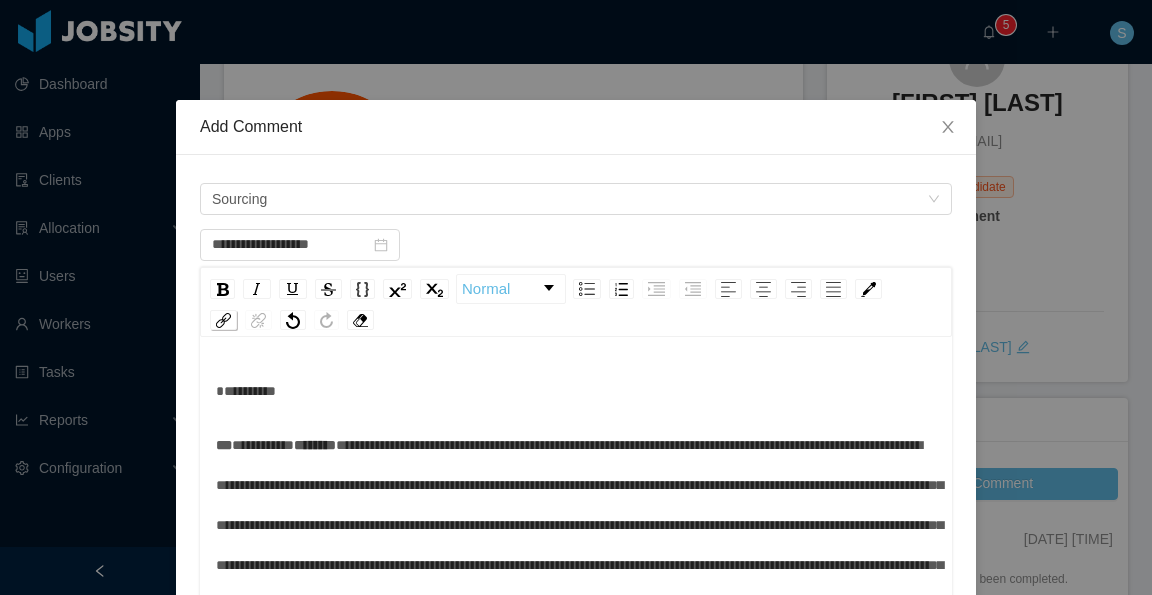 click at bounding box center [223, 320] 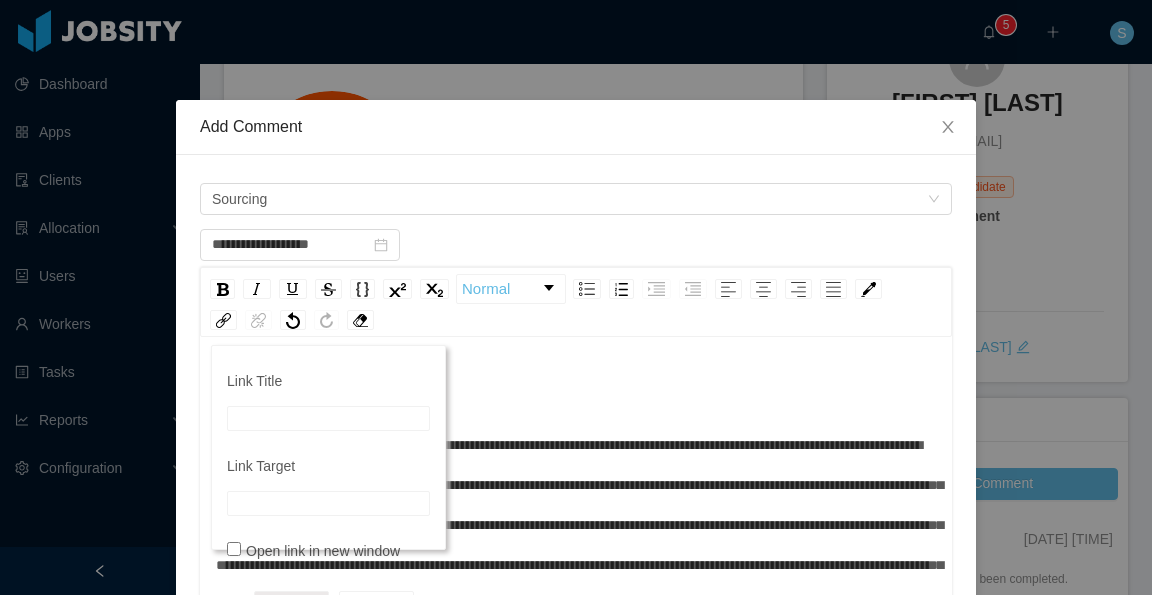 click on "Link Title" at bounding box center [328, 418] 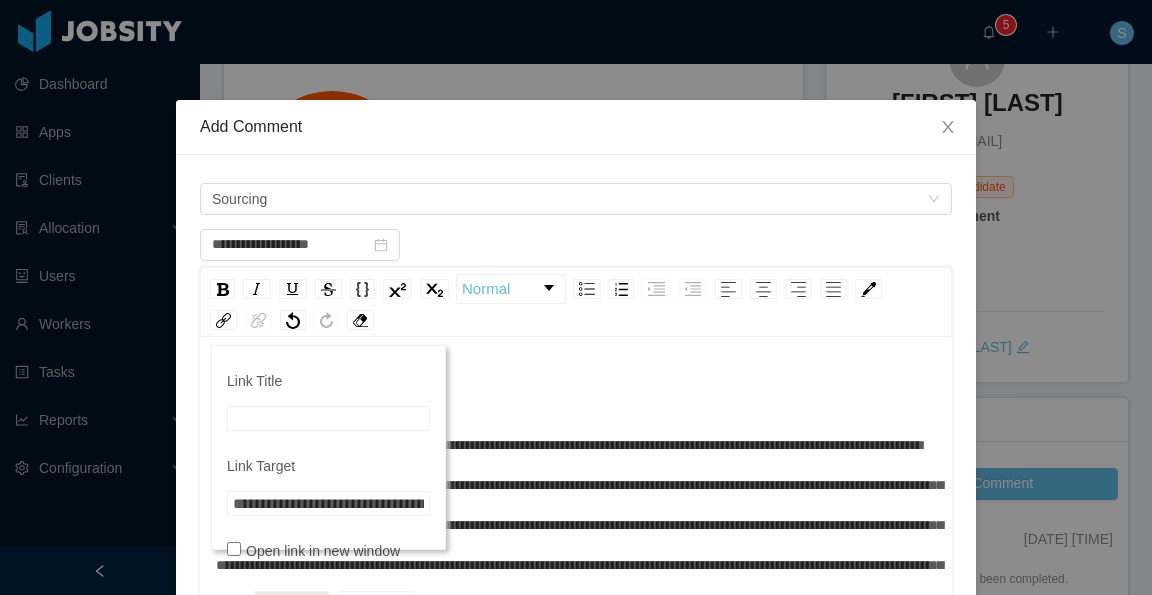 scroll, scrollTop: 0, scrollLeft: 424, axis: horizontal 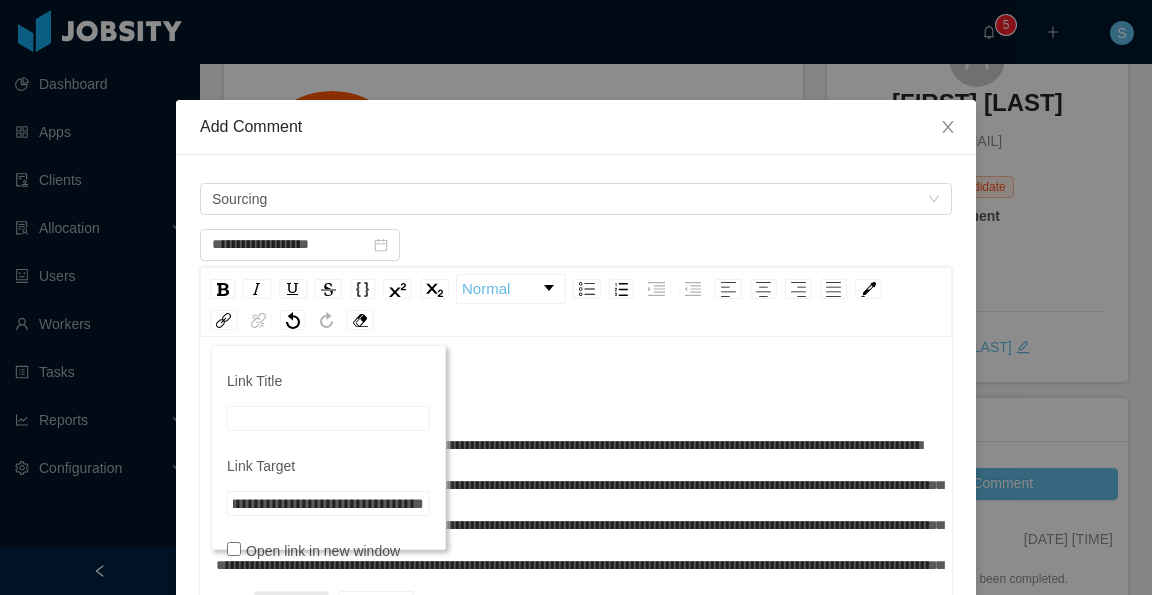 type on "**********" 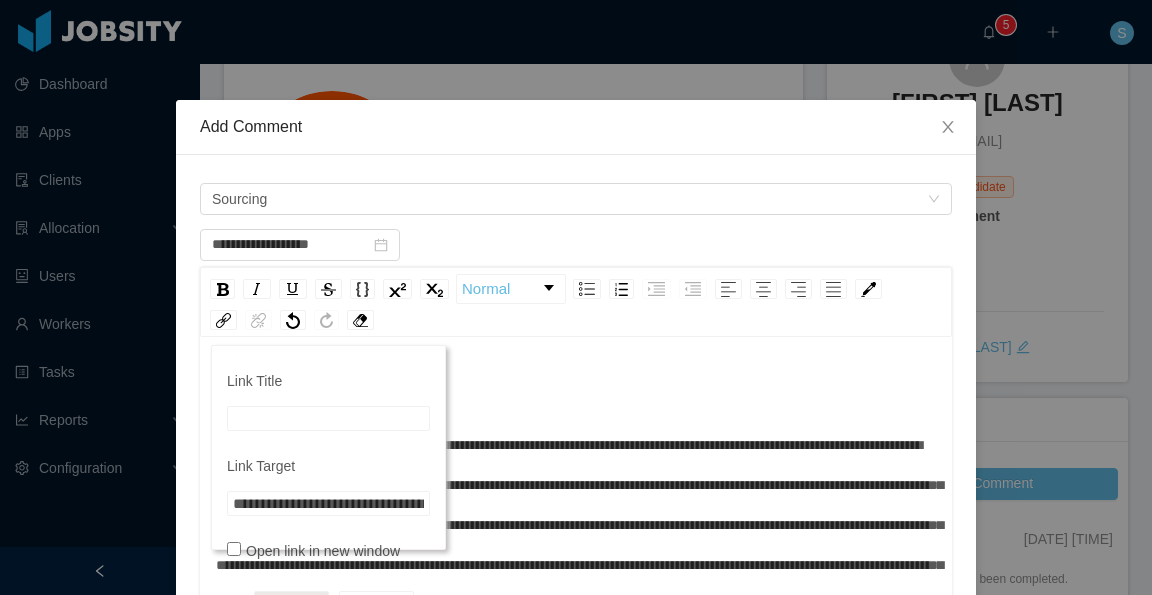type on "**********" 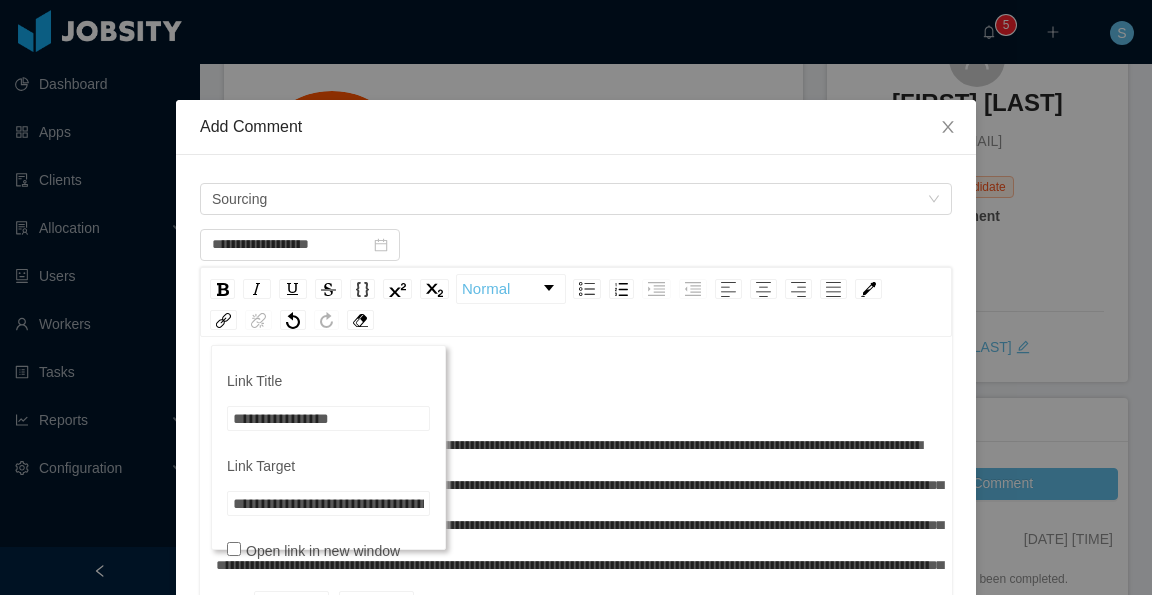 type on "**********" 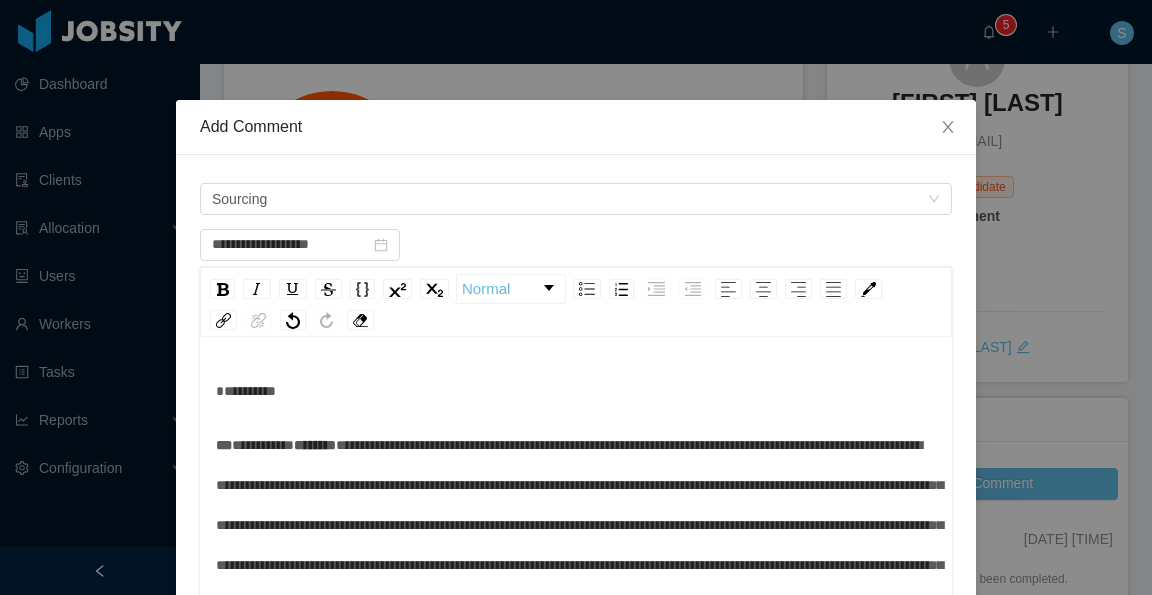 click on "*********" at bounding box center [576, 391] 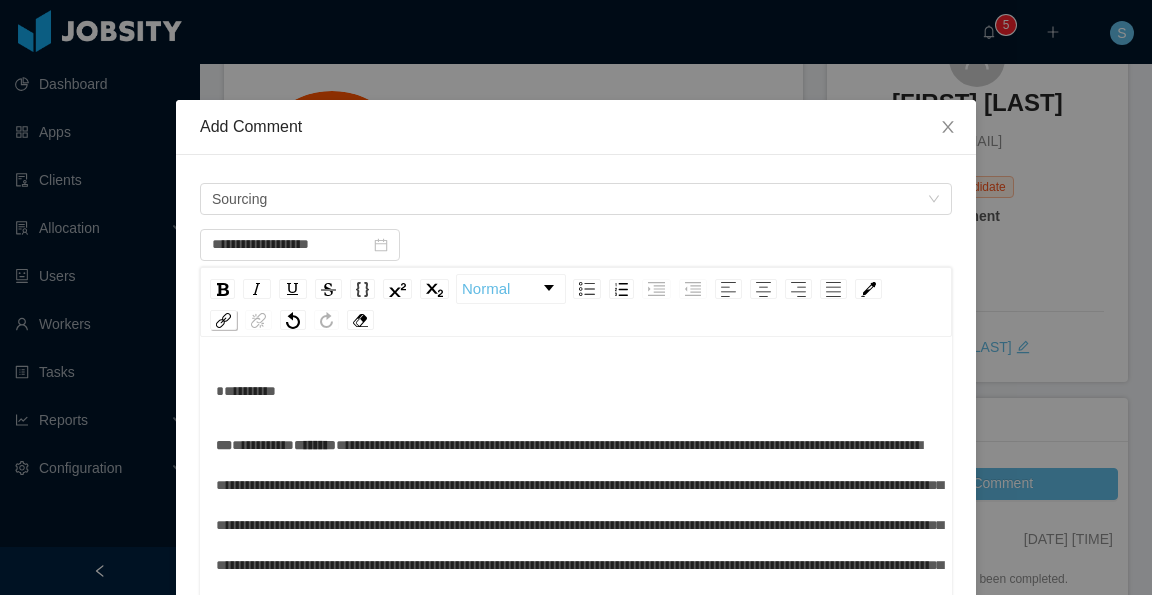 click at bounding box center (223, 320) 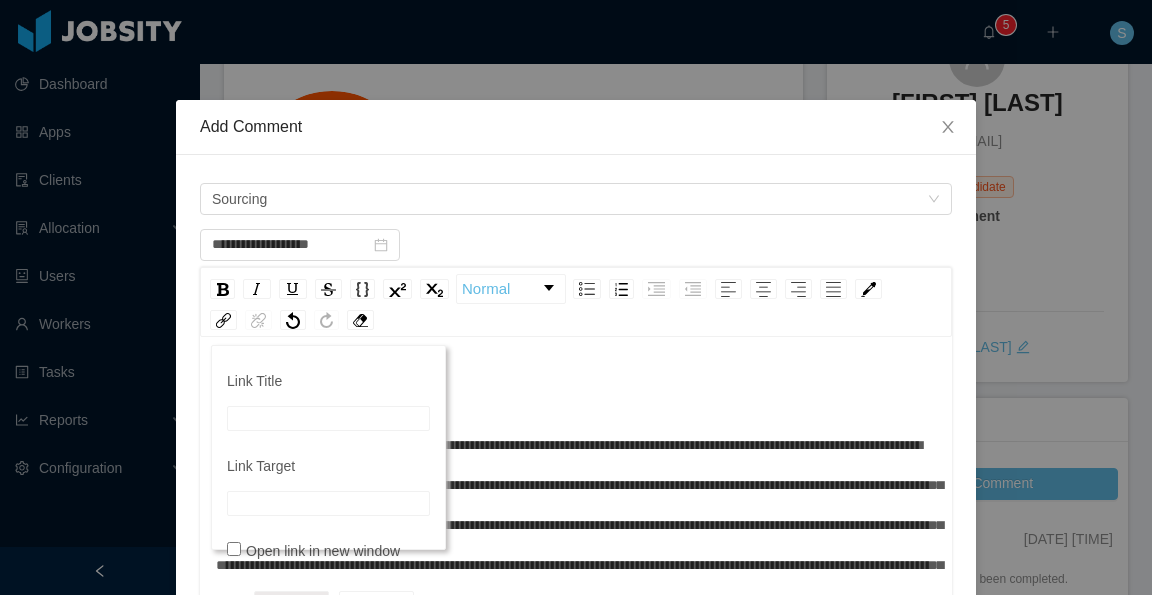 click on "Link Title" at bounding box center (328, 418) 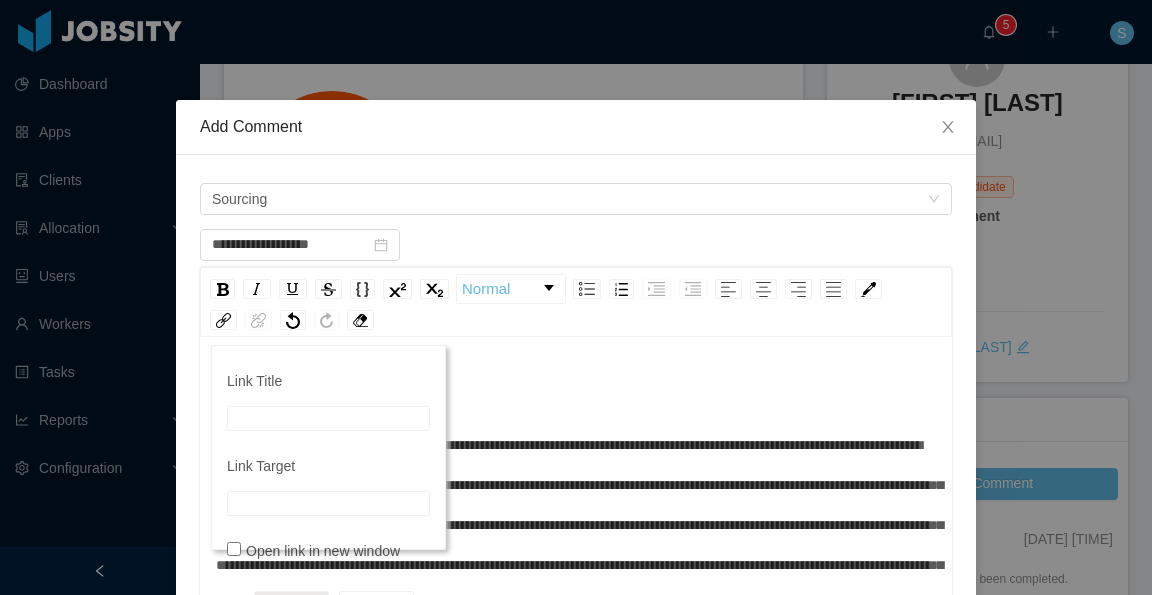 type on "**********" 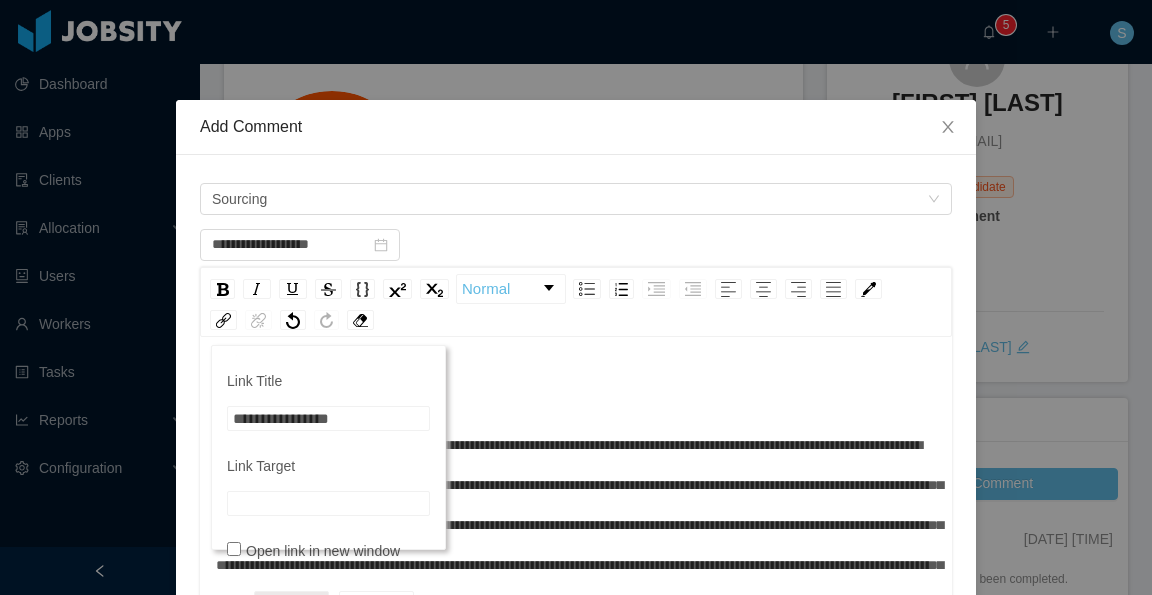 click on "Link Target" at bounding box center (328, 503) 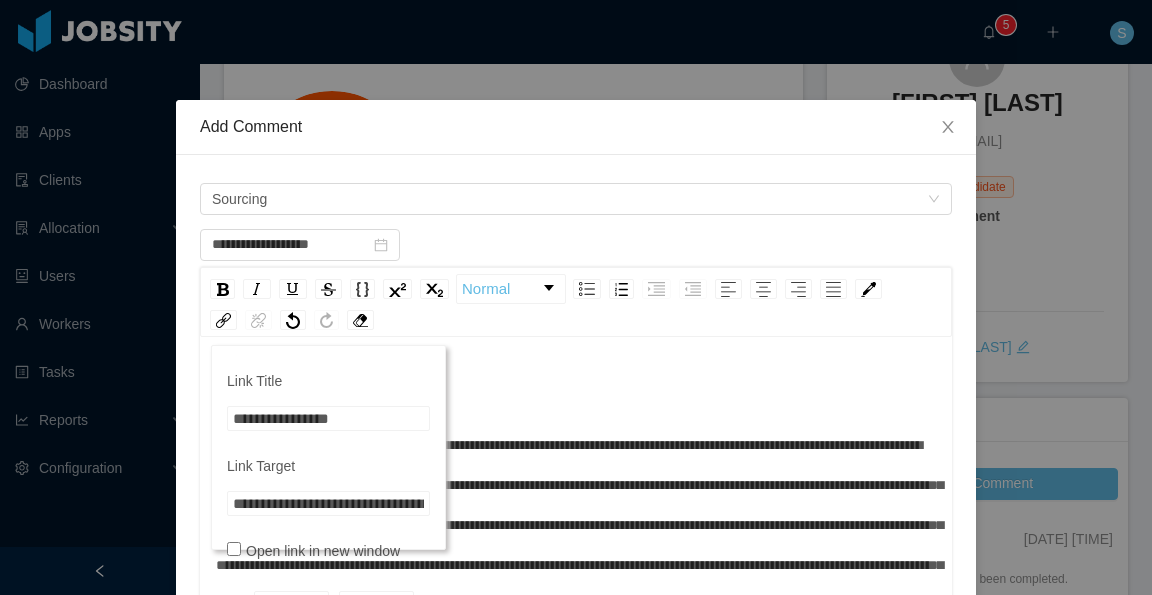 scroll, scrollTop: 0, scrollLeft: 424, axis: horizontal 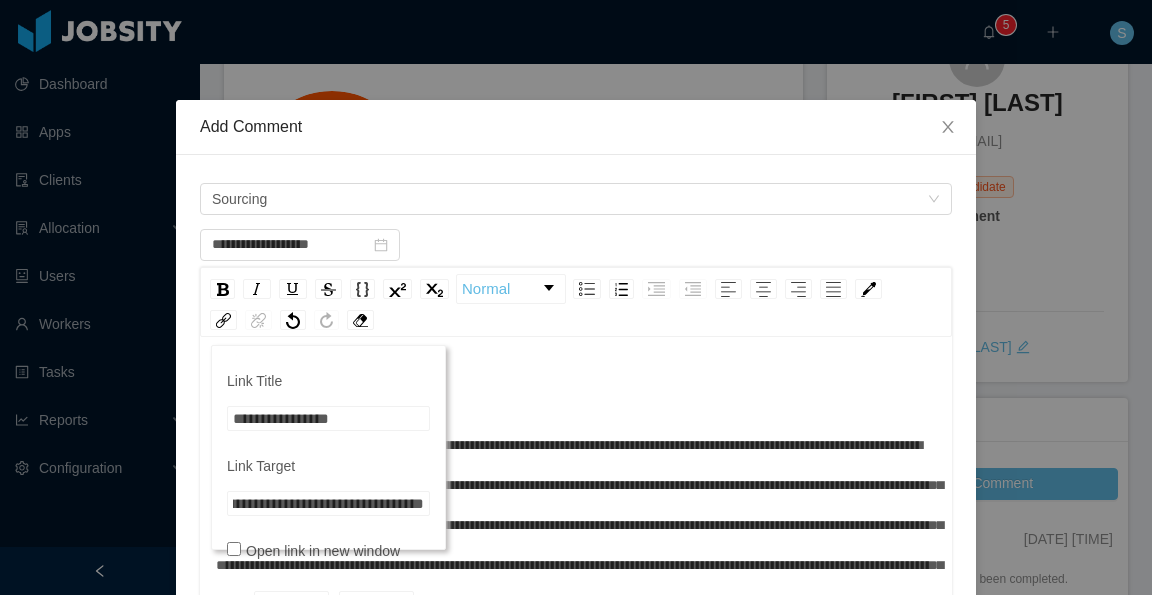 click on "Add" at bounding box center [291, 606] 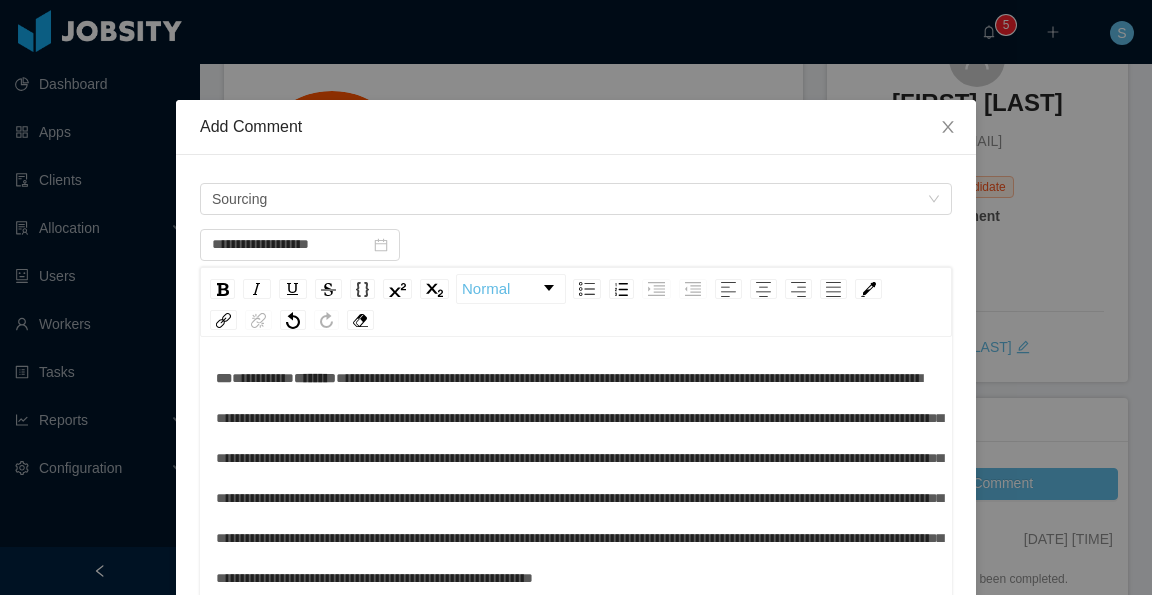 scroll, scrollTop: 266, scrollLeft: 0, axis: vertical 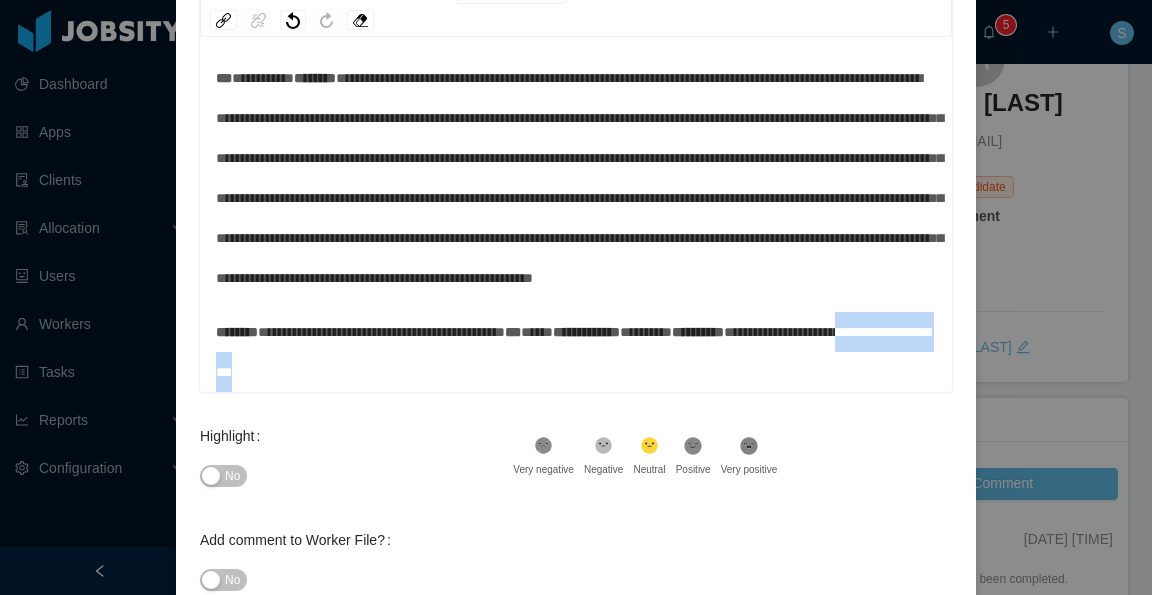 drag, startPoint x: 574, startPoint y: 373, endPoint x: 423, endPoint y: 380, distance: 151.16217 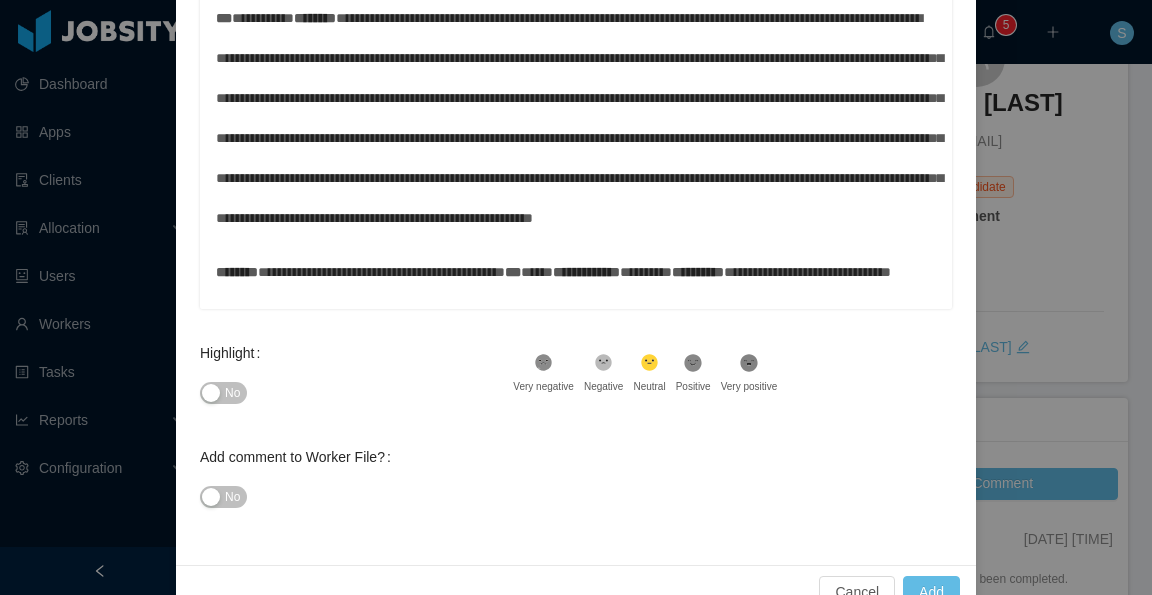 scroll, scrollTop: 400, scrollLeft: 0, axis: vertical 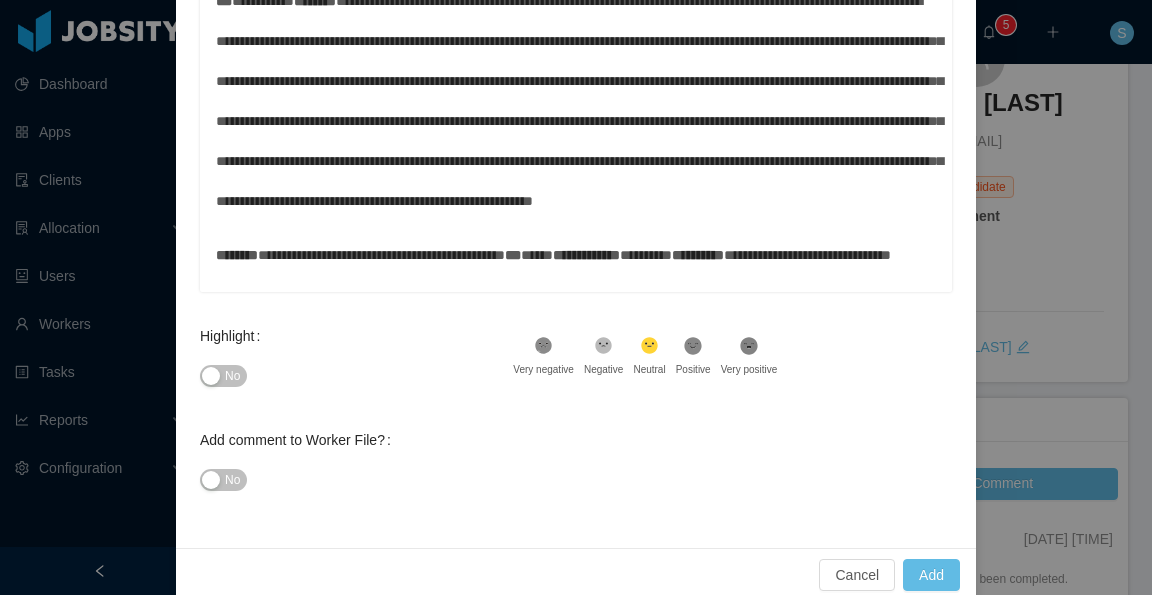 click 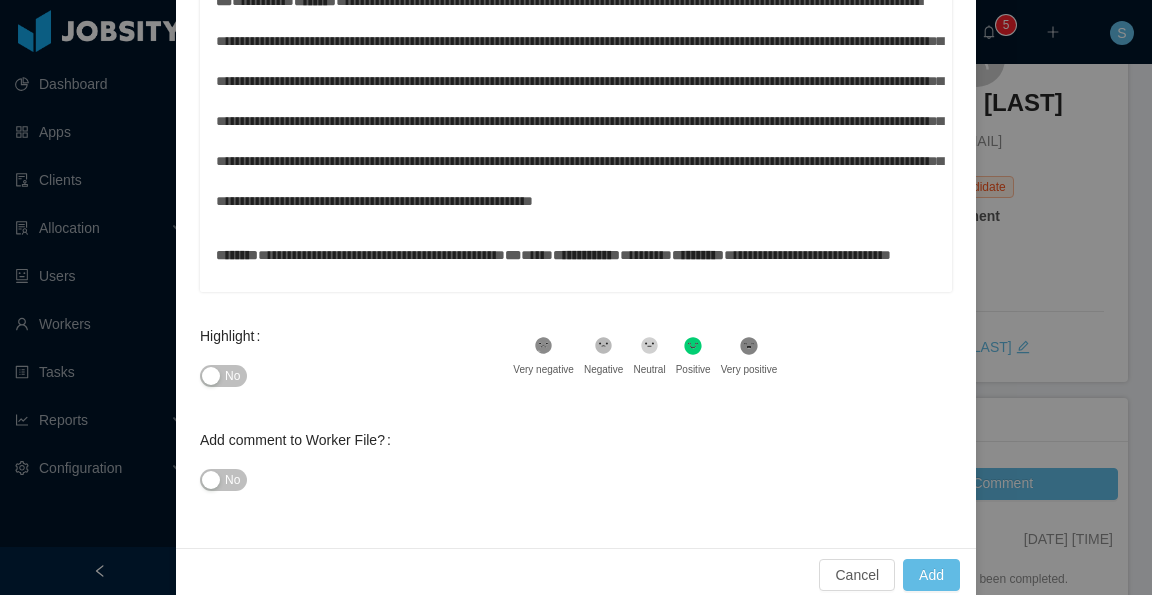 click 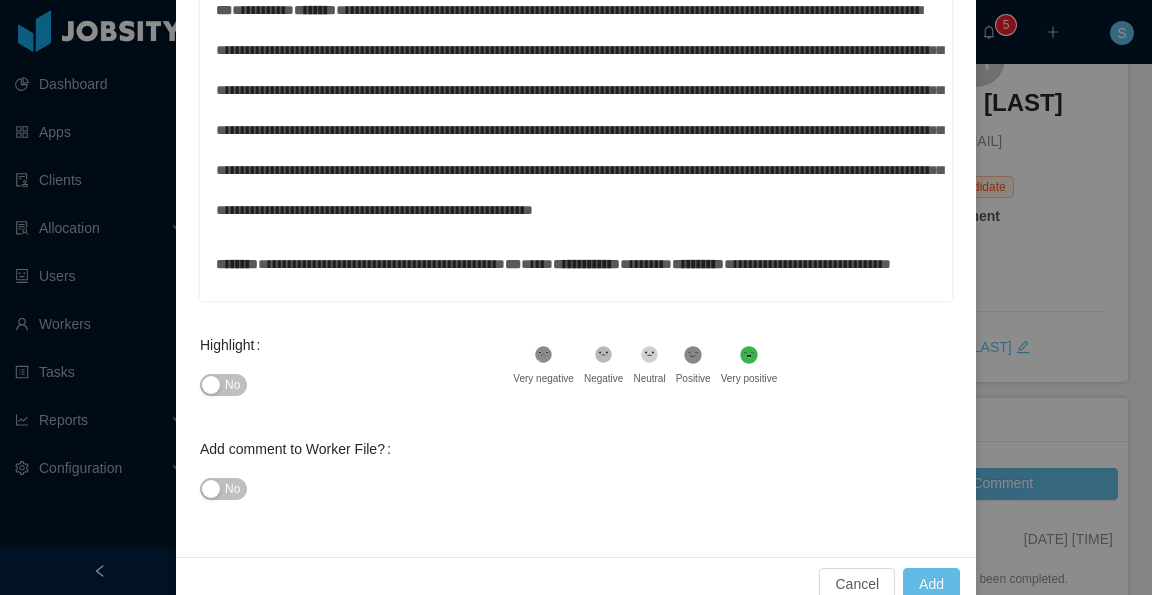 scroll, scrollTop: 429, scrollLeft: 0, axis: vertical 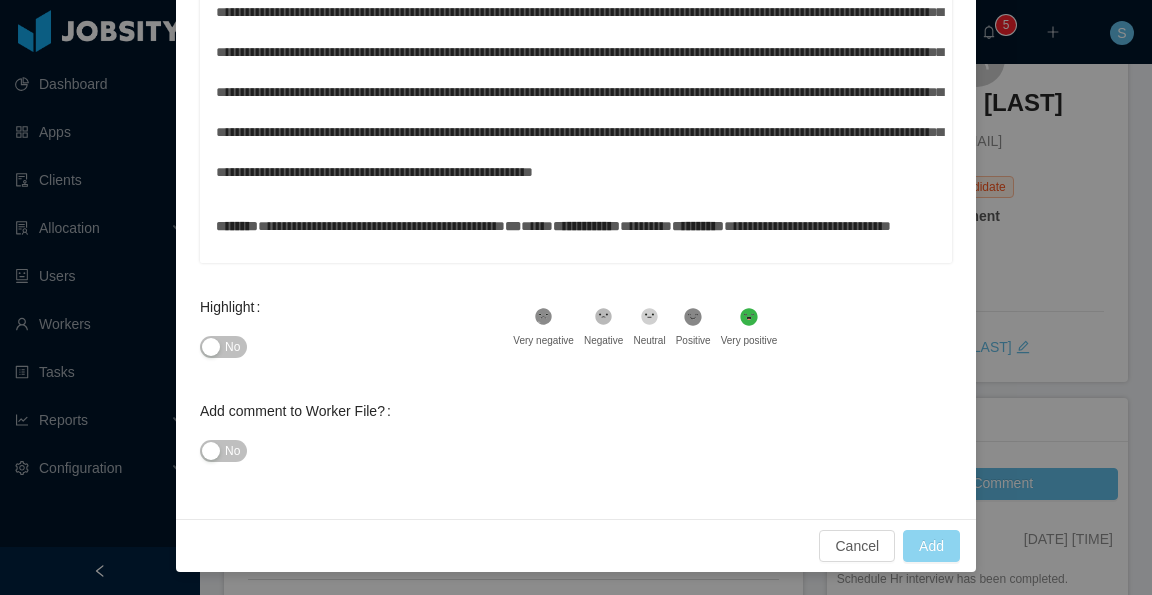 click on "Add" at bounding box center (931, 546) 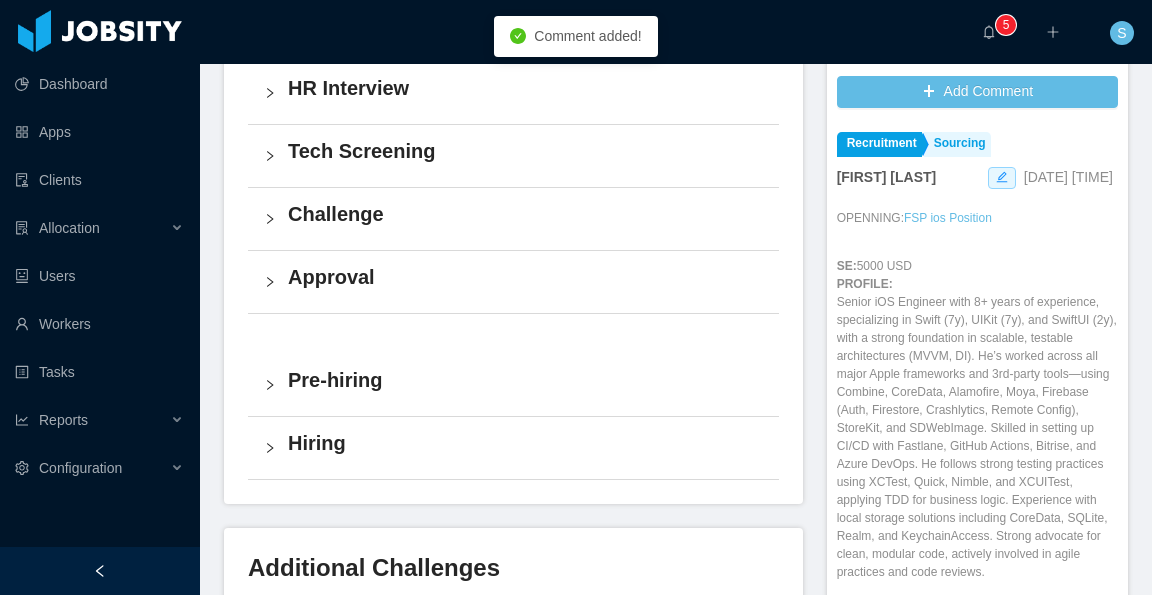 scroll, scrollTop: 600, scrollLeft: 0, axis: vertical 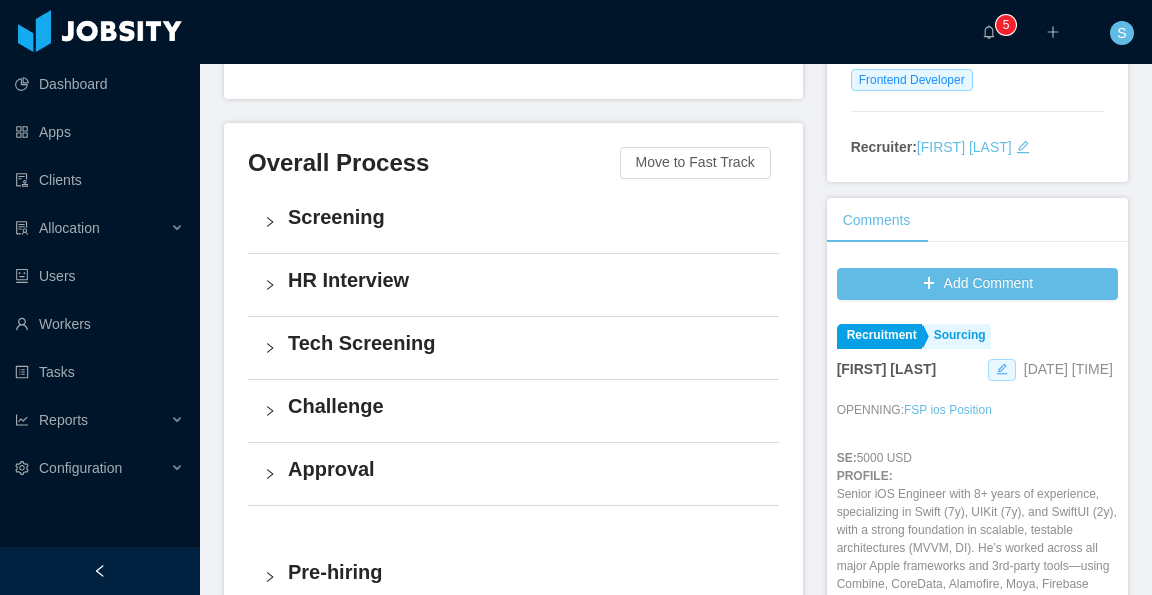 click at bounding box center (1002, 370) 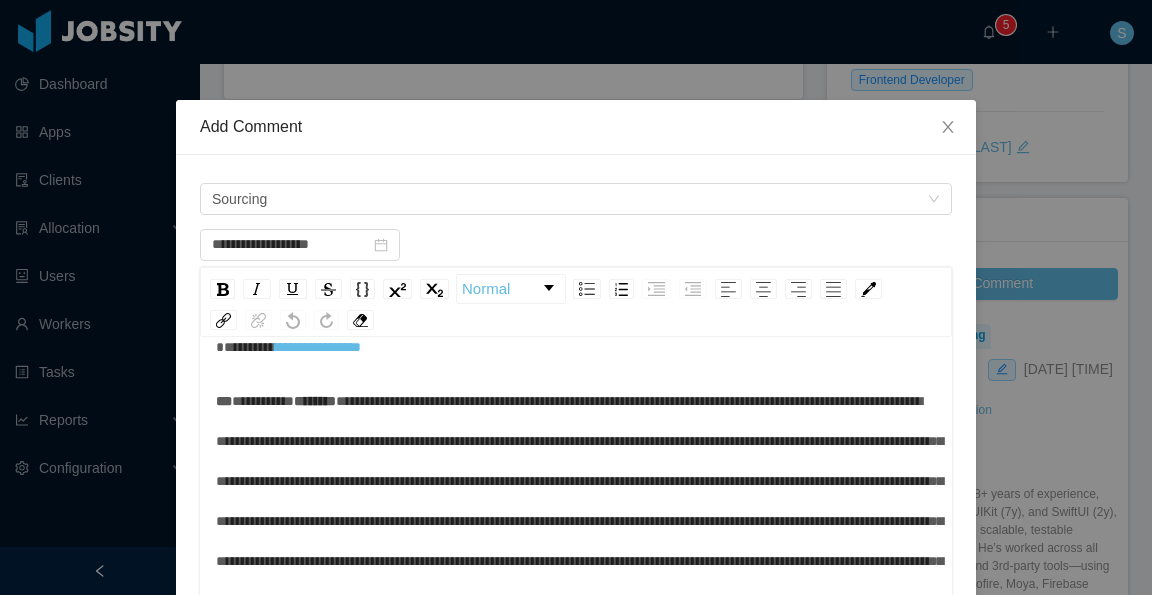 scroll, scrollTop: 66, scrollLeft: 0, axis: vertical 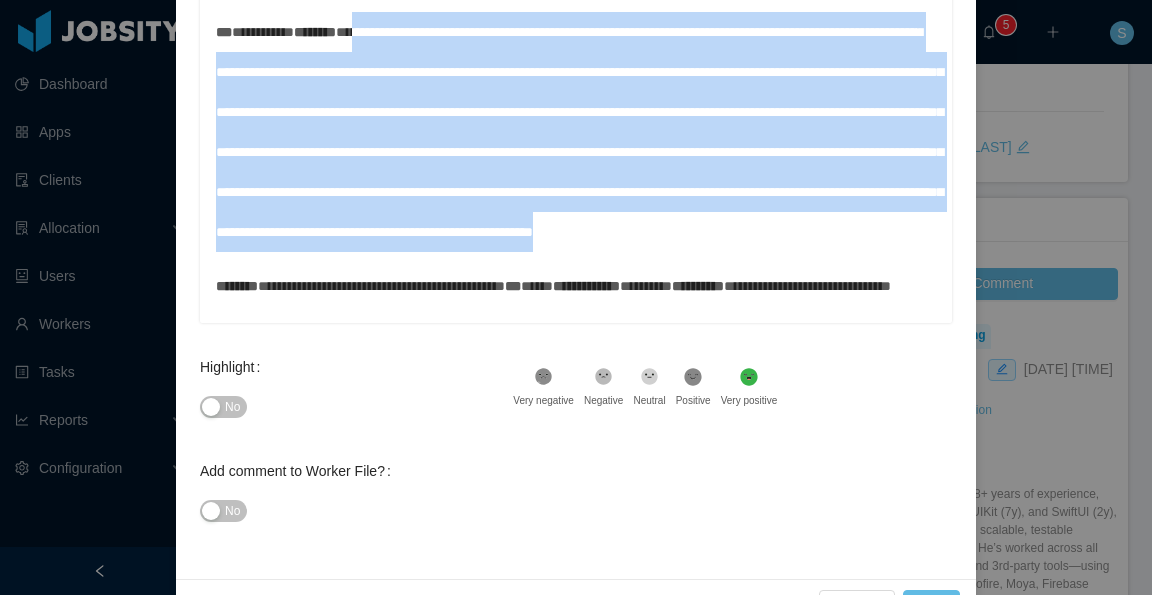 drag, startPoint x: 216, startPoint y: 461, endPoint x: 746, endPoint y: 126, distance: 626.9968 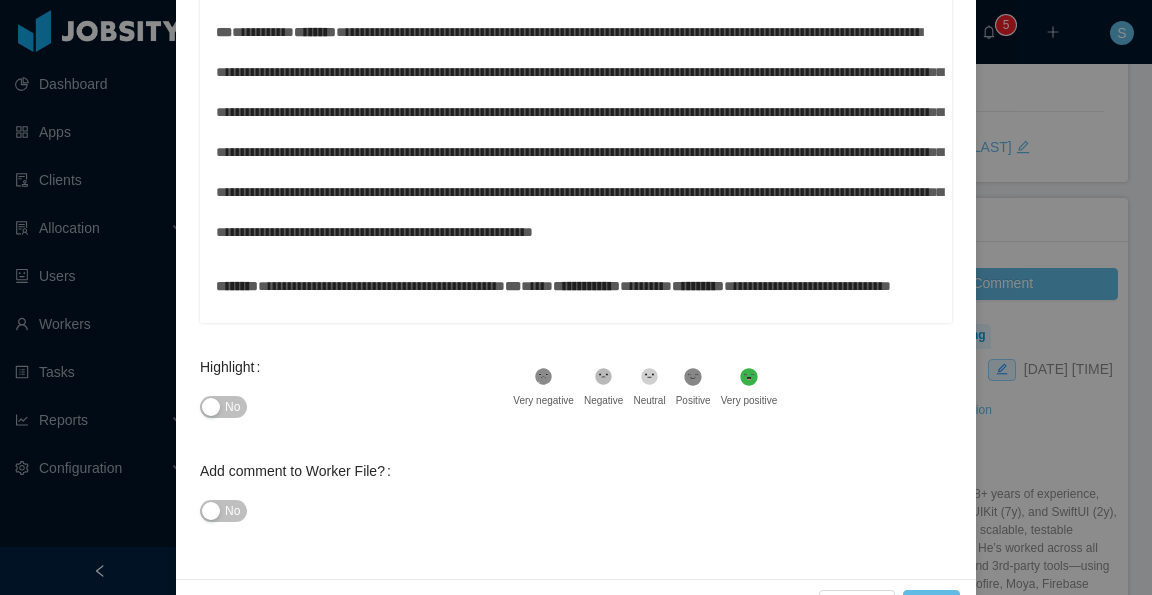 scroll, scrollTop: 44, scrollLeft: 0, axis: vertical 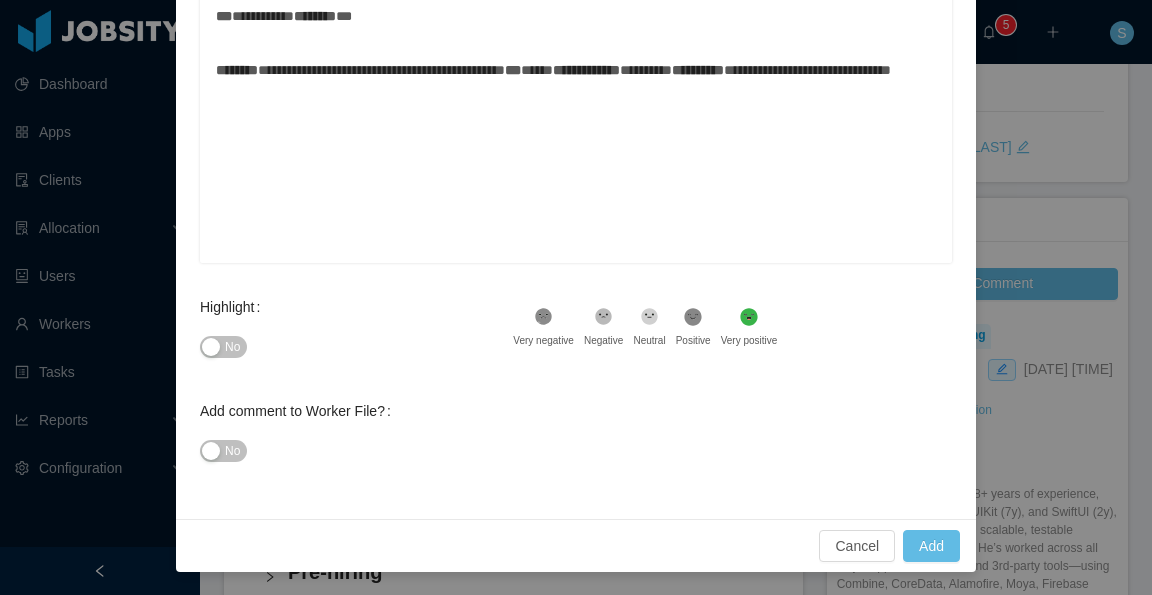 click on "*** ******** ******** *" at bounding box center [576, 16] 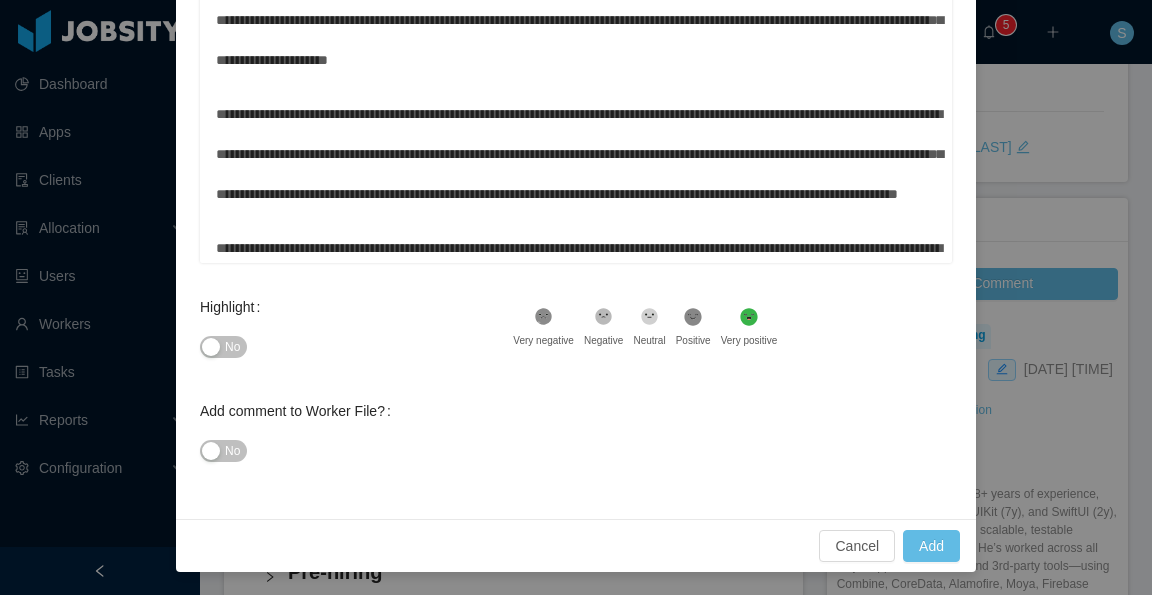 scroll, scrollTop: 0, scrollLeft: 0, axis: both 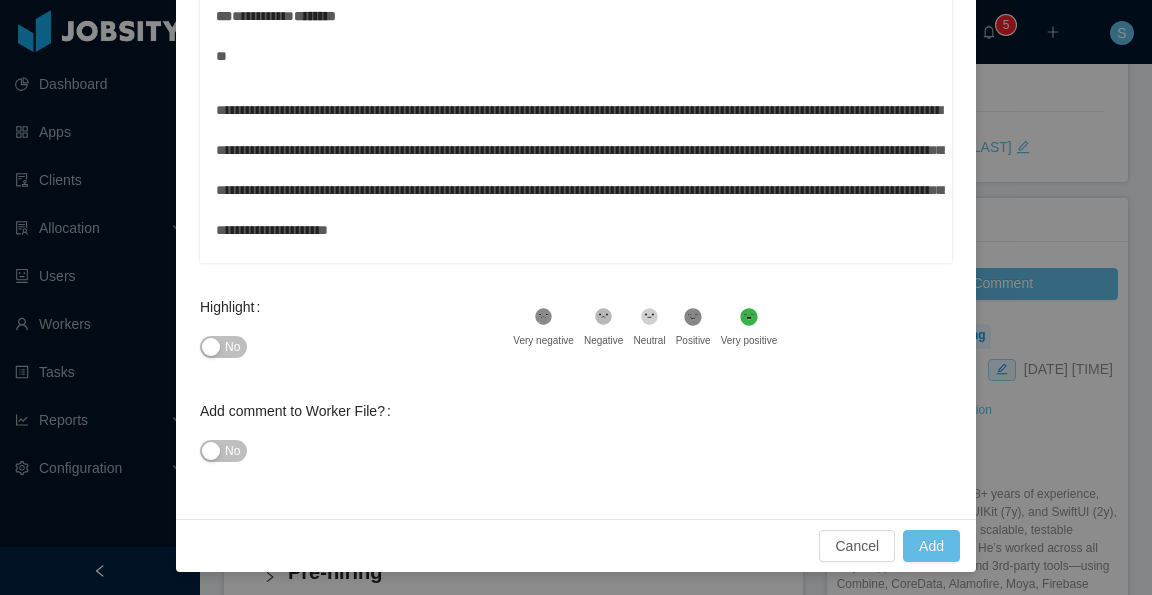 click on "**********" at bounding box center [579, 170] 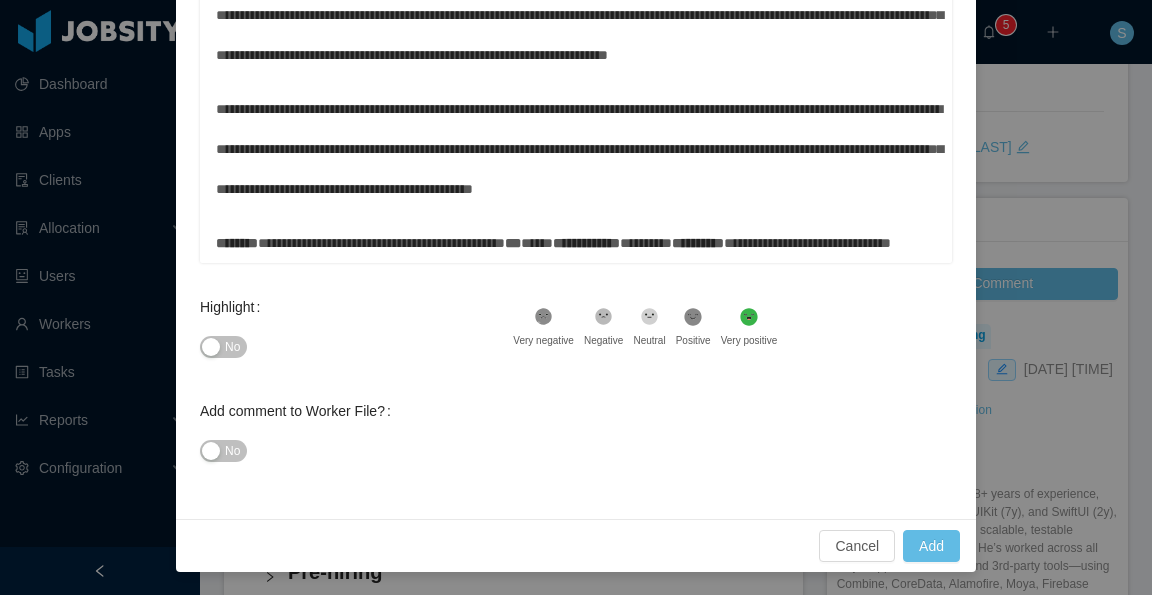 scroll, scrollTop: 708, scrollLeft: 0, axis: vertical 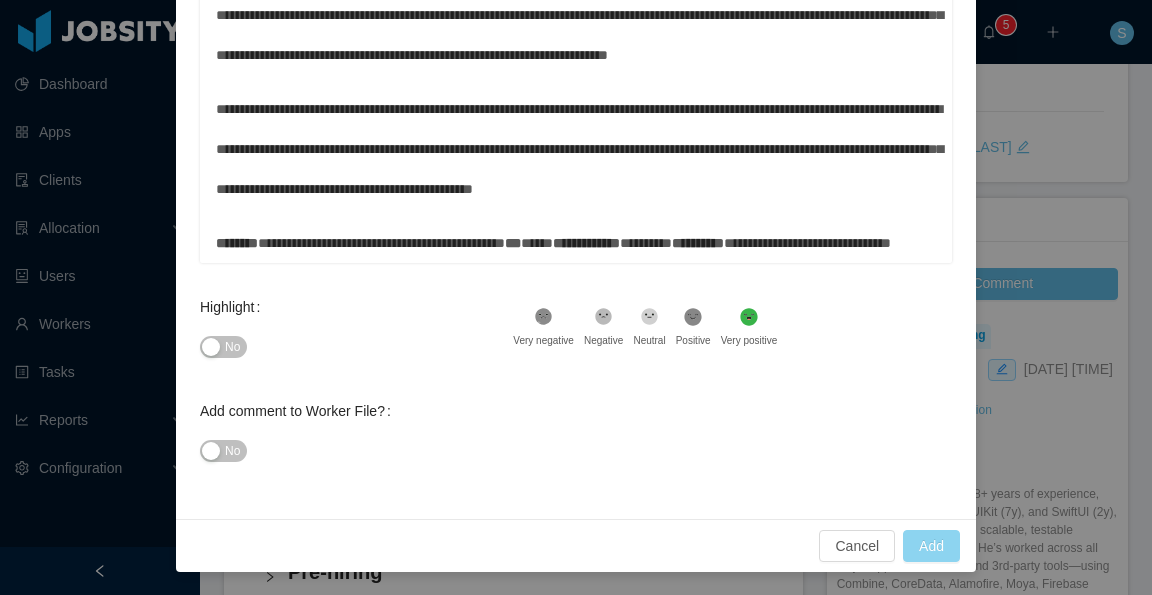 click on "Add" at bounding box center (931, 546) 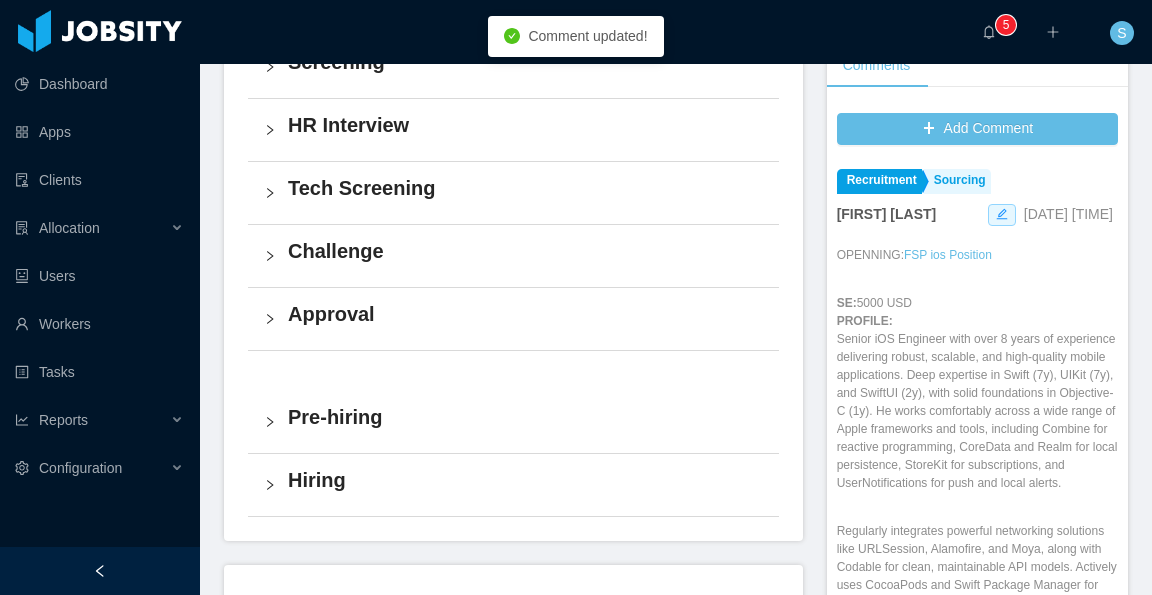 scroll, scrollTop: 600, scrollLeft: 0, axis: vertical 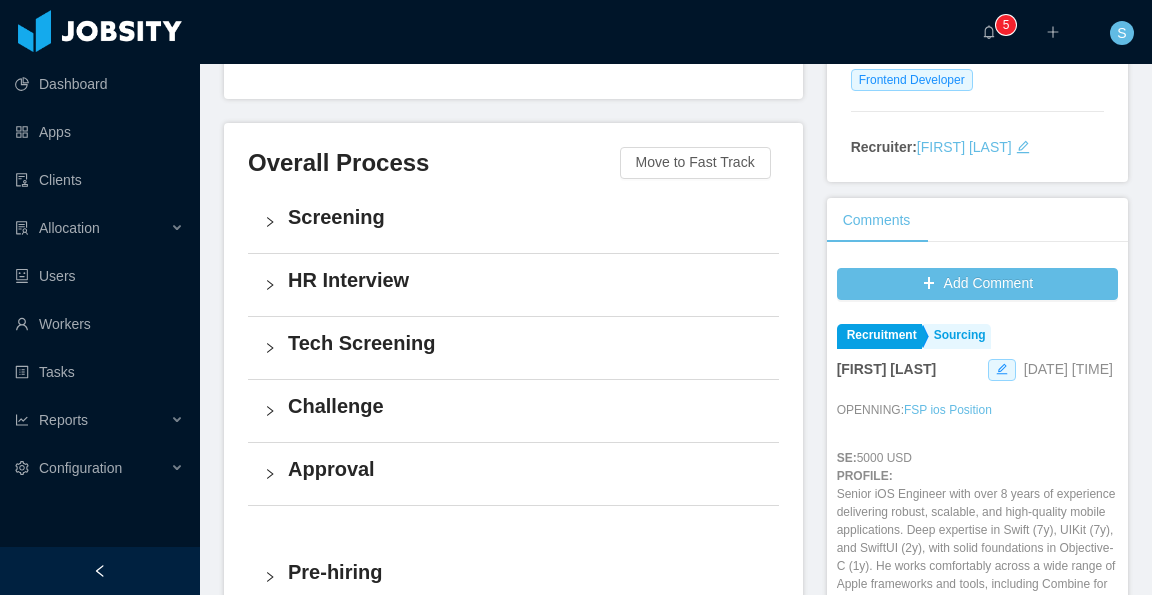 click on "Screening" at bounding box center (525, 217) 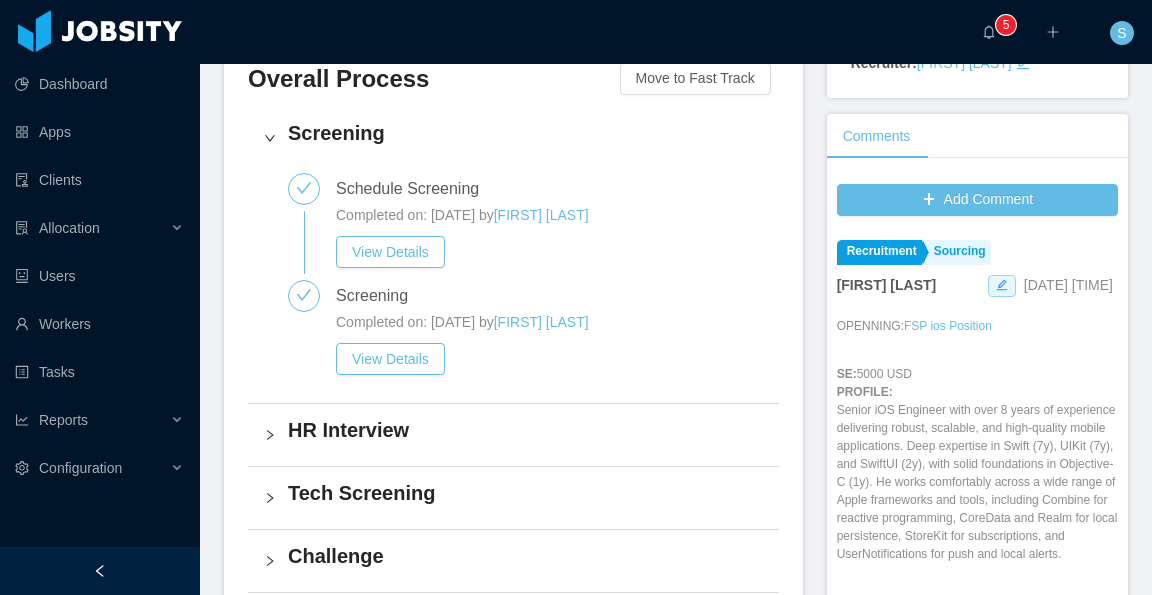 scroll, scrollTop: 500, scrollLeft: 0, axis: vertical 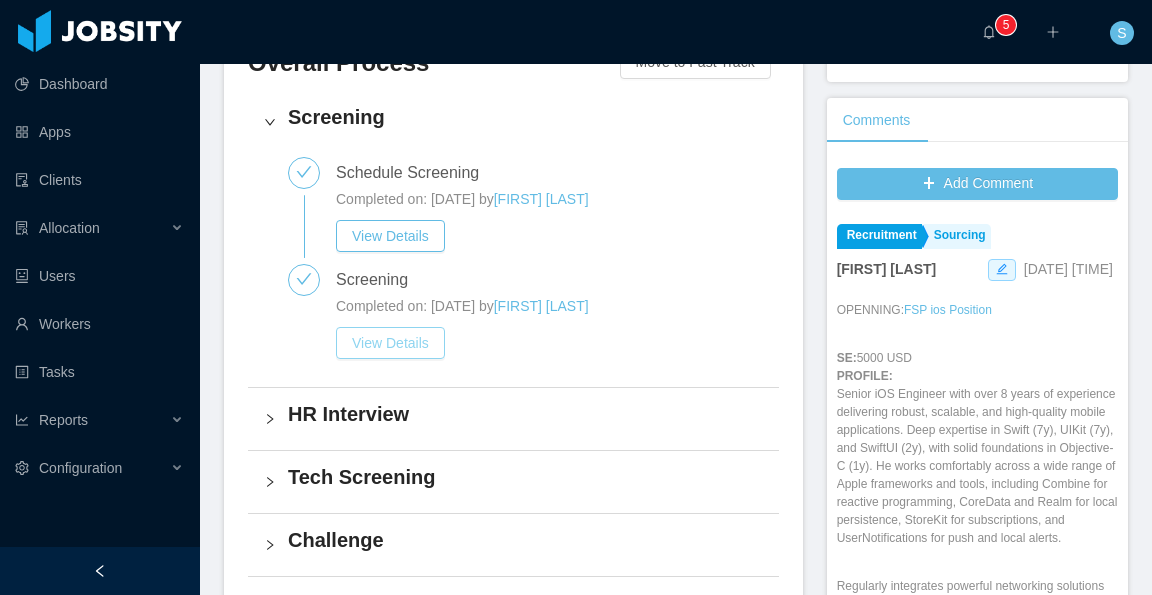 click on "View Details" at bounding box center (390, 343) 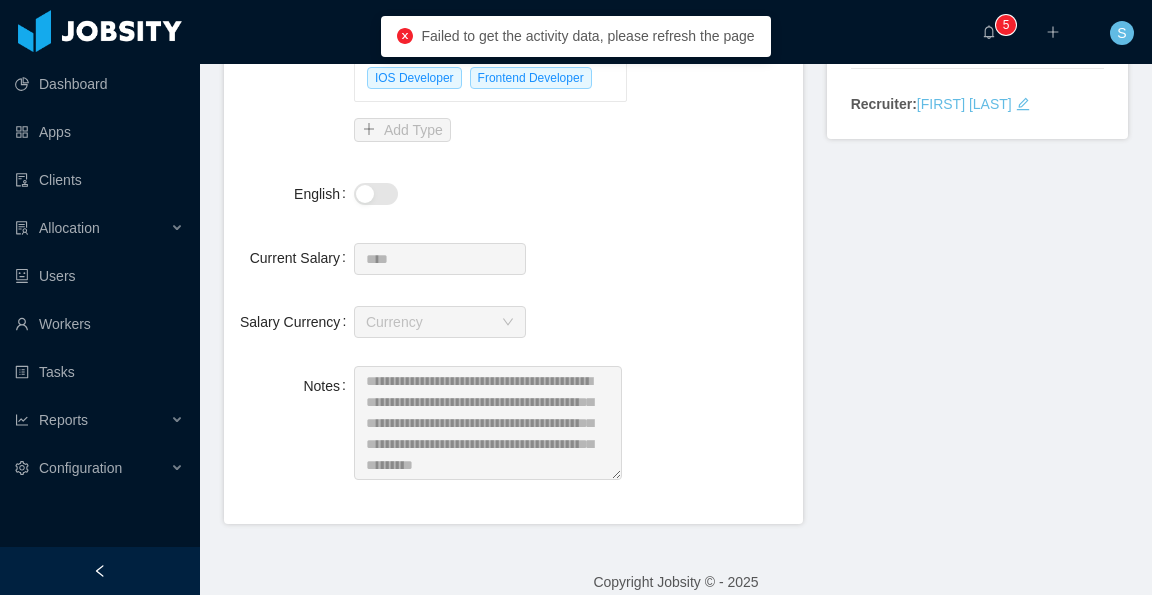 scroll, scrollTop: 0, scrollLeft: 0, axis: both 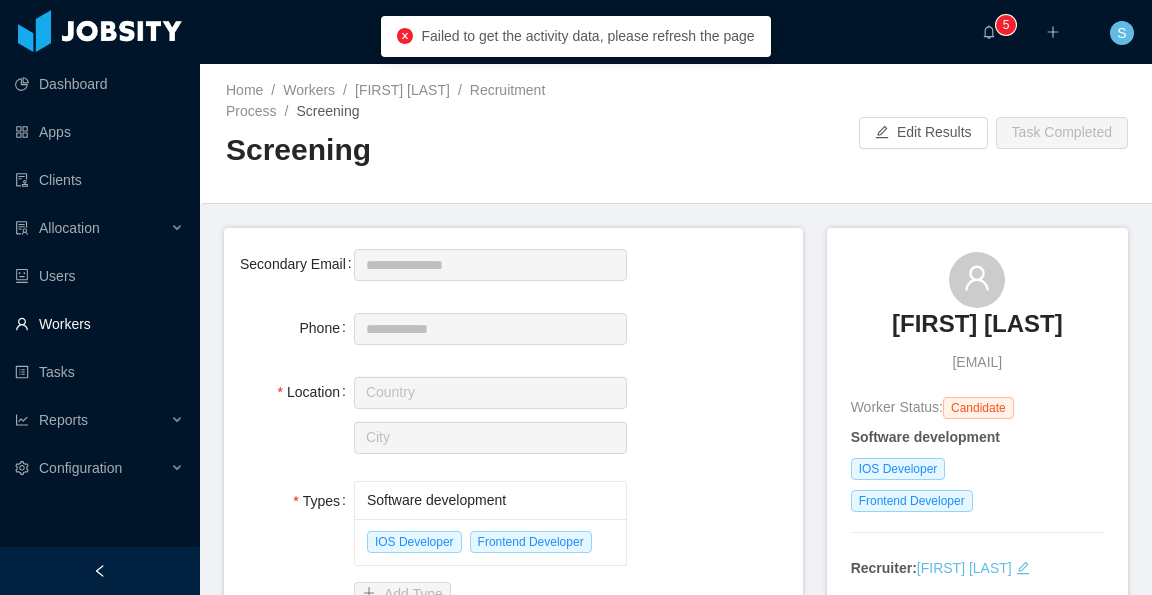 click on "Workers" at bounding box center (99, 324) 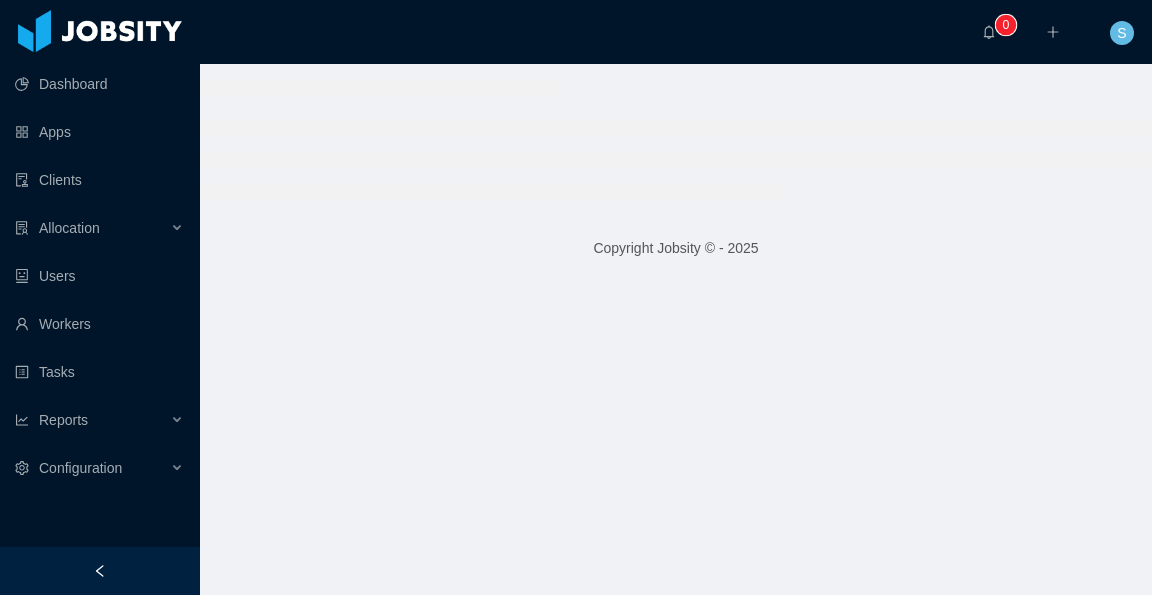 scroll, scrollTop: 0, scrollLeft: 0, axis: both 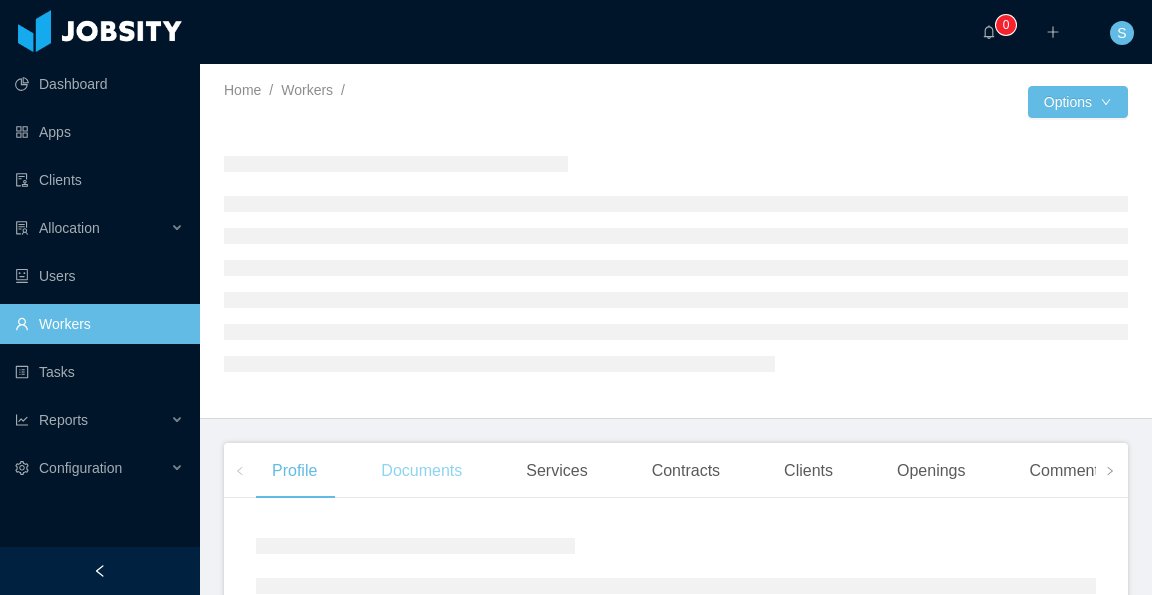 click on "Documents" at bounding box center (421, 471) 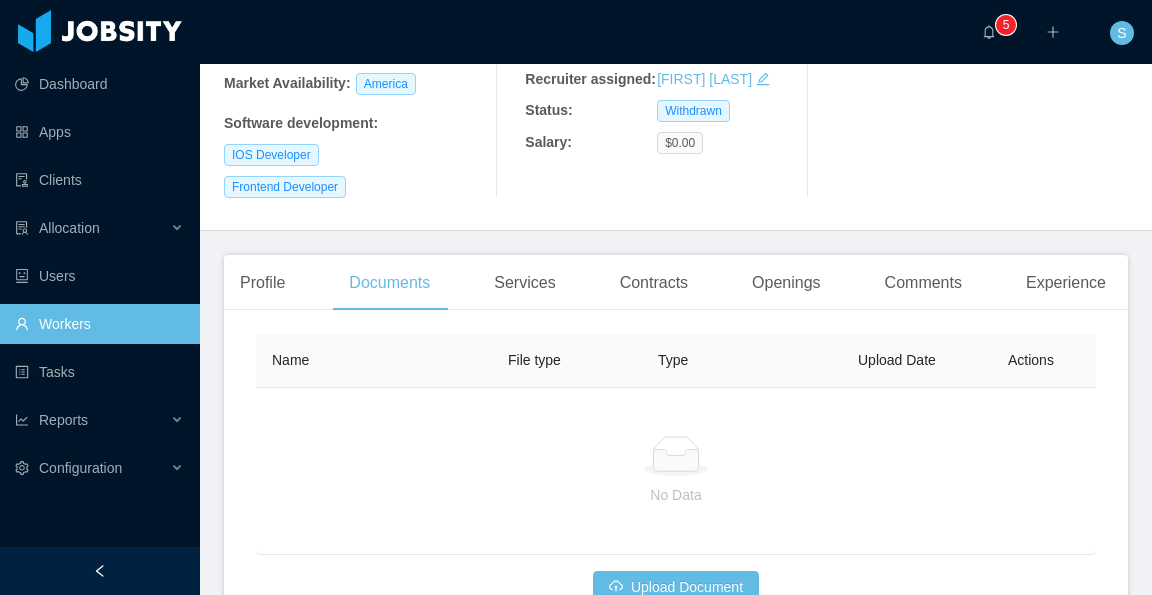 scroll, scrollTop: 400, scrollLeft: 0, axis: vertical 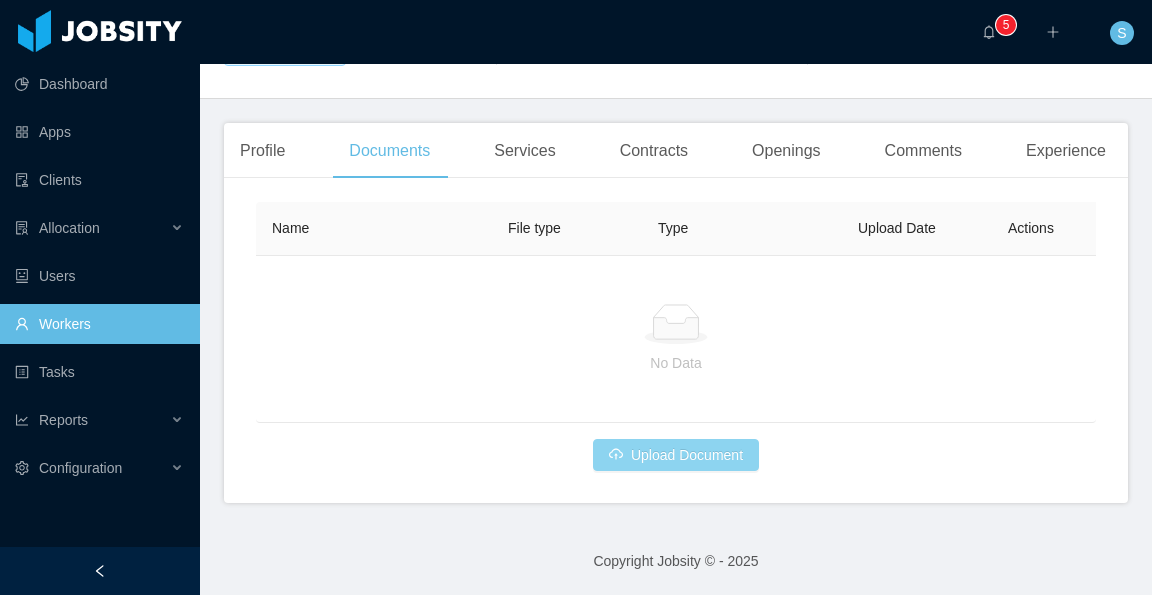 click on "Upload Document" at bounding box center [676, 455] 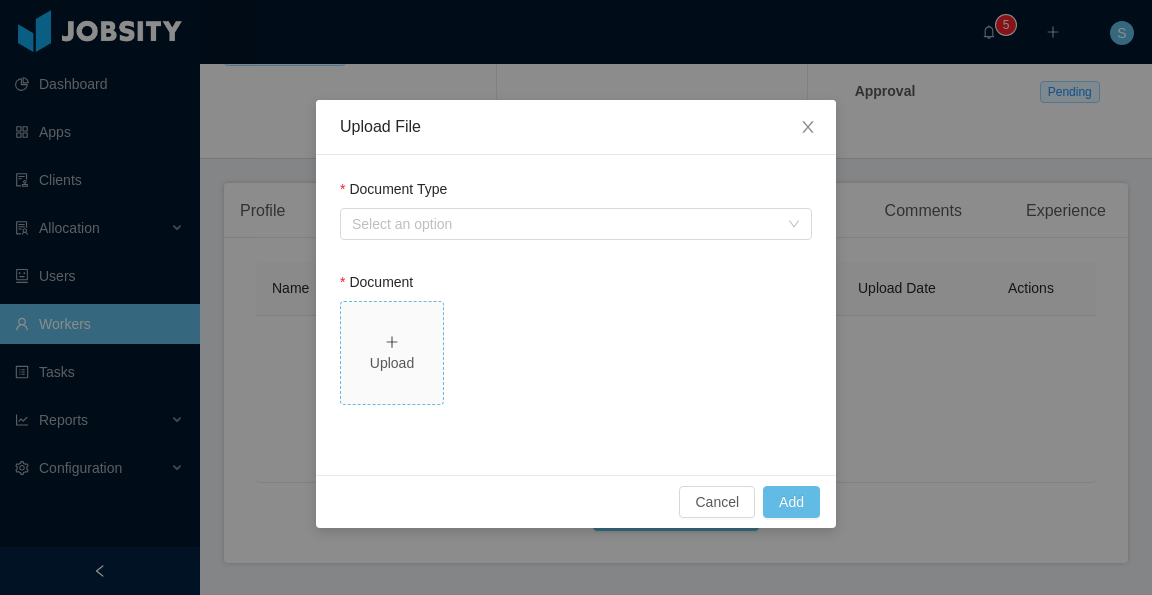 click on "Upload" at bounding box center (392, 363) 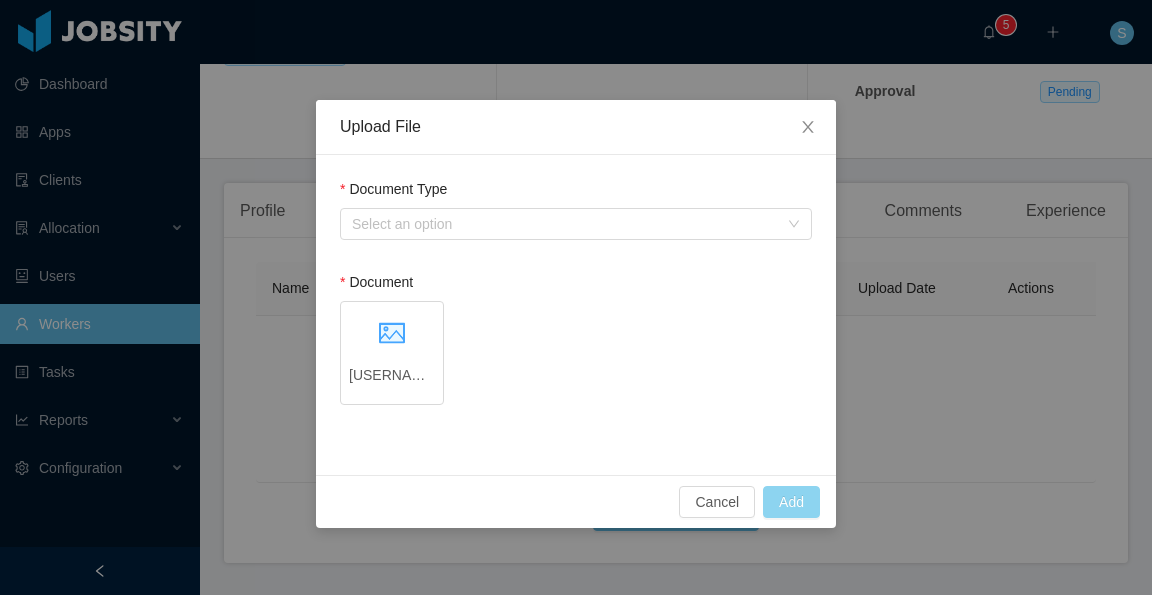 click on "Add" at bounding box center [791, 502] 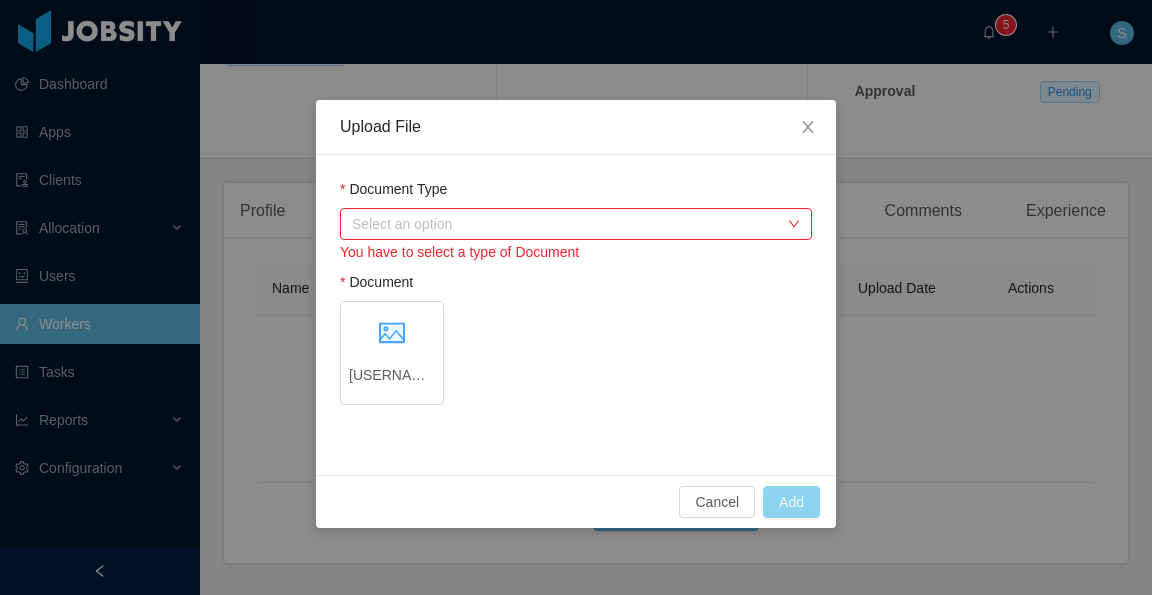 click on "Select an option" at bounding box center (565, 224) 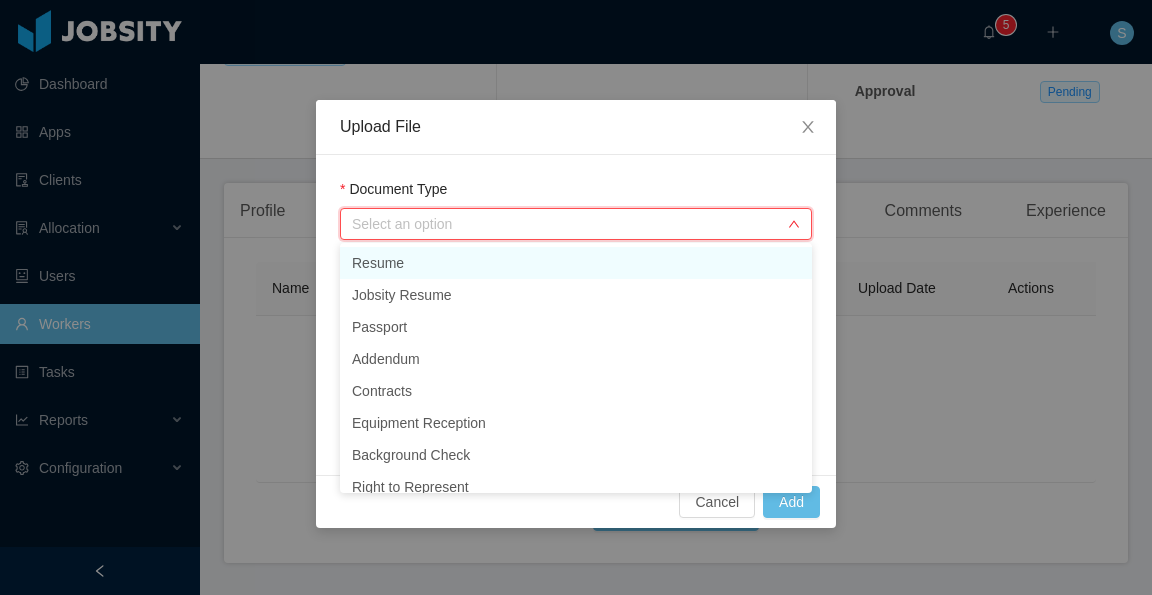 click on "Resume" at bounding box center (576, 263) 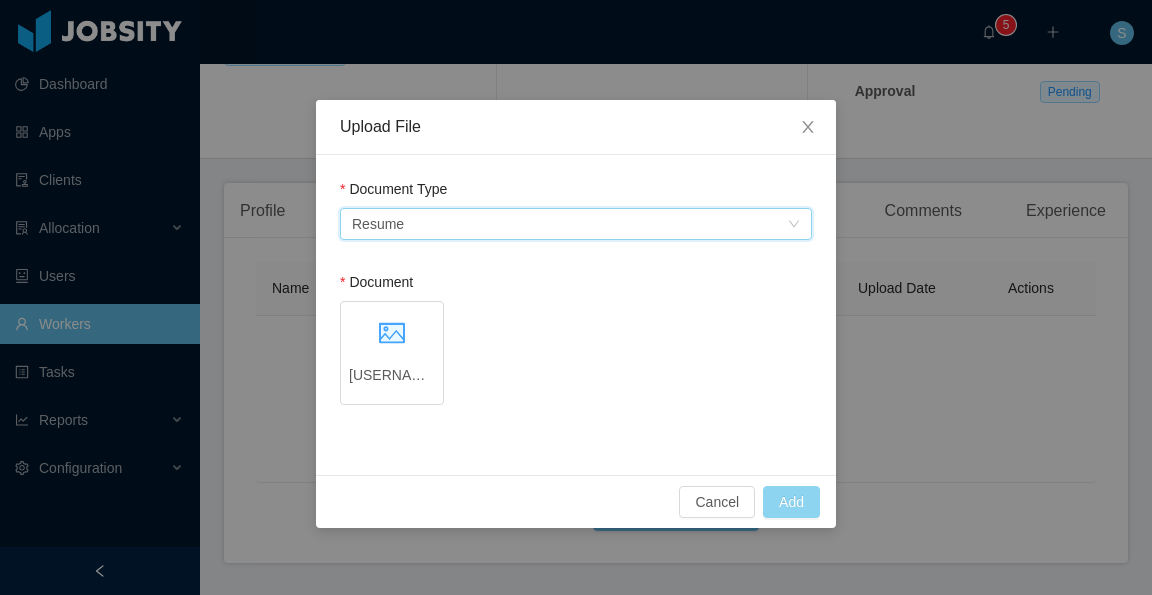 click on "Add" at bounding box center (791, 502) 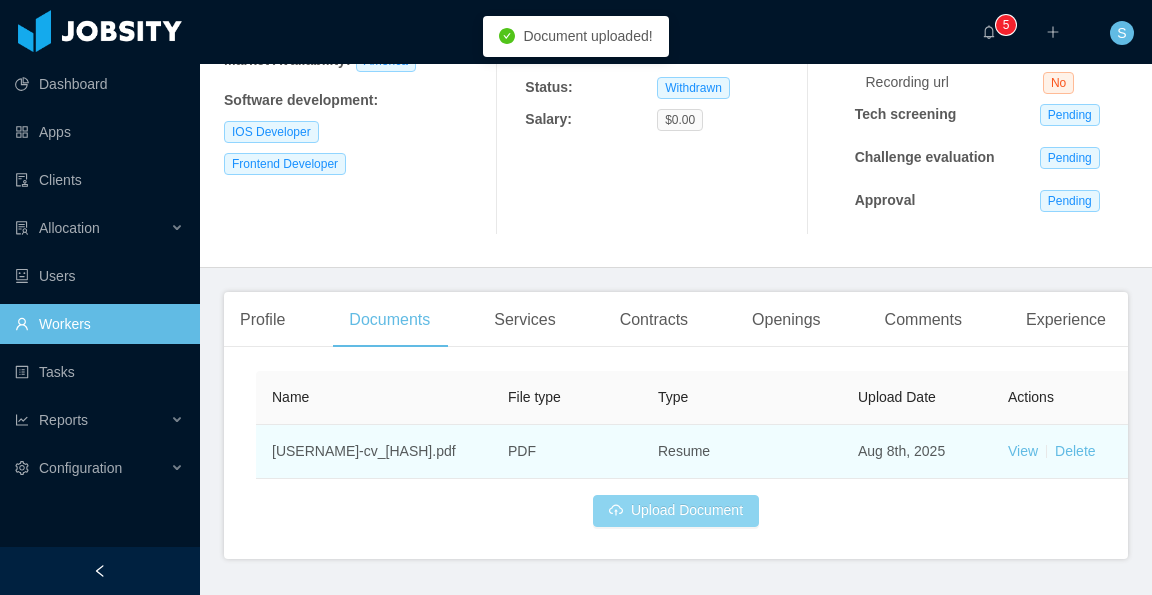 scroll, scrollTop: 372, scrollLeft: 0, axis: vertical 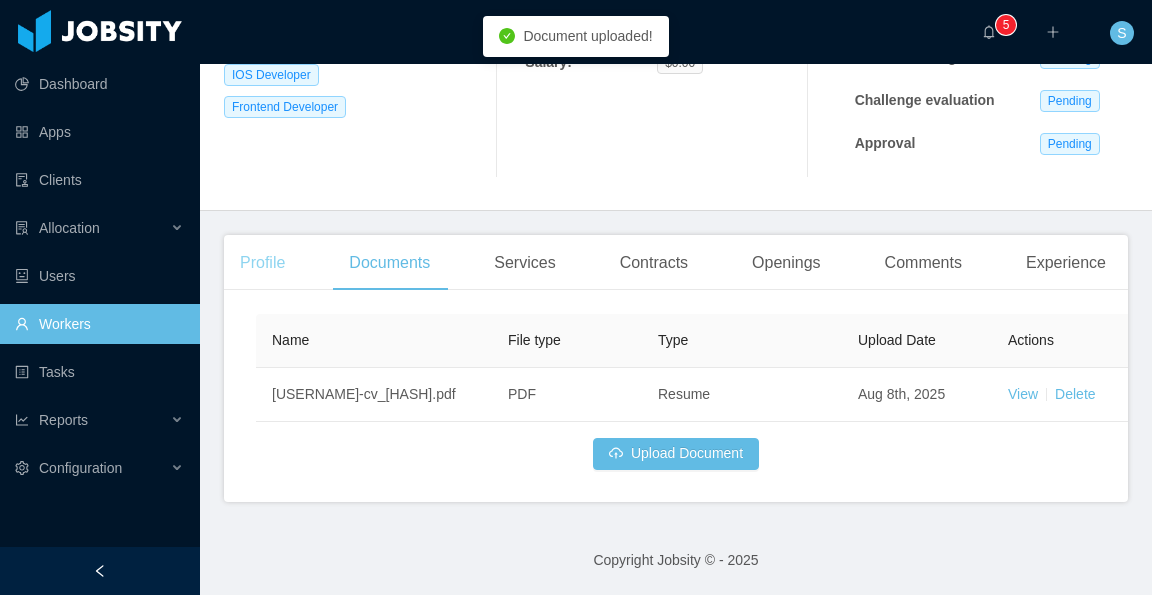 click on "Profile" at bounding box center [262, 263] 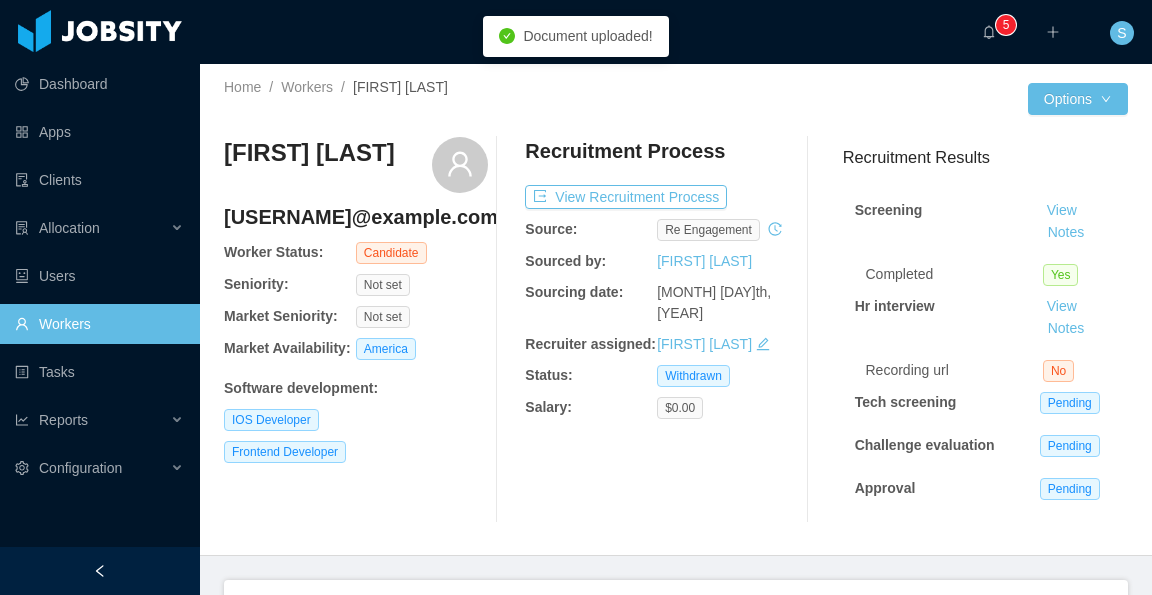 scroll, scrollTop: 0, scrollLeft: 0, axis: both 